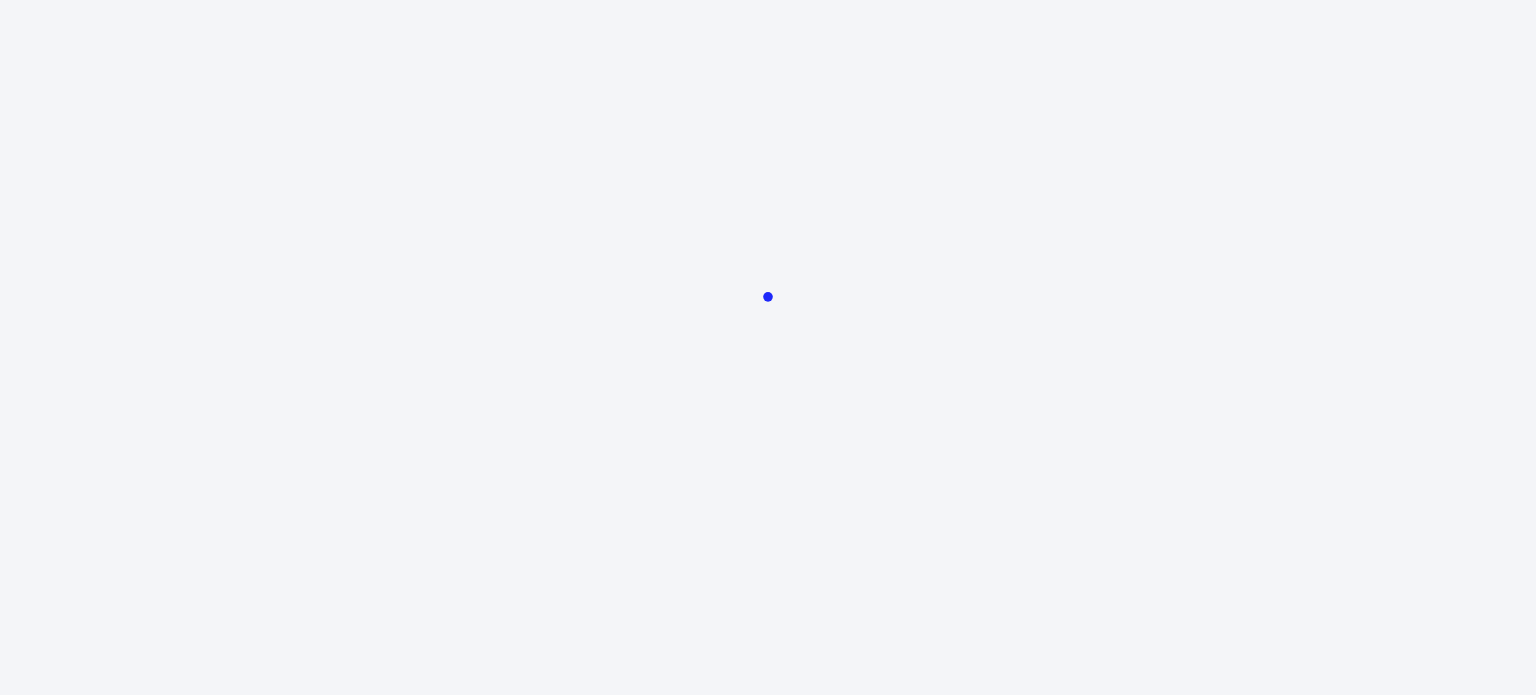 scroll, scrollTop: 0, scrollLeft: 0, axis: both 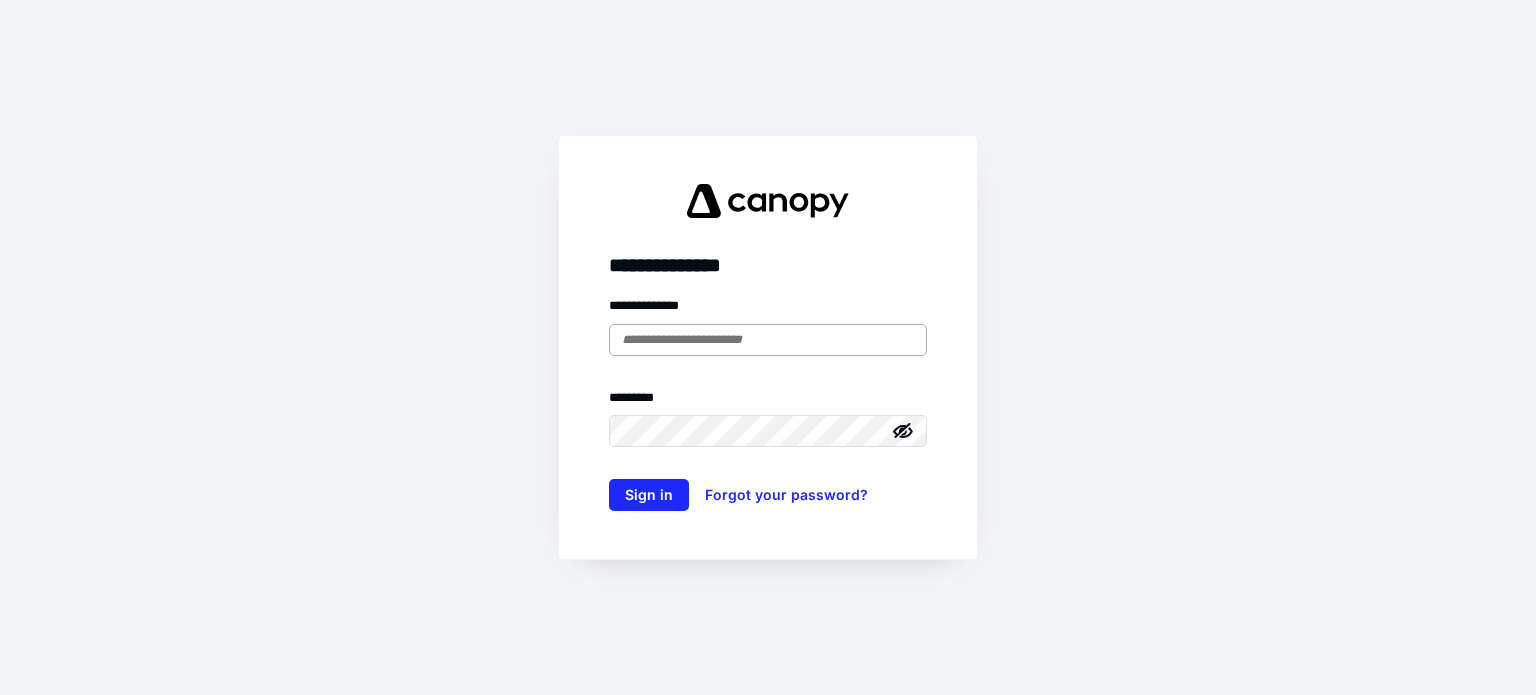 click at bounding box center (768, 340) 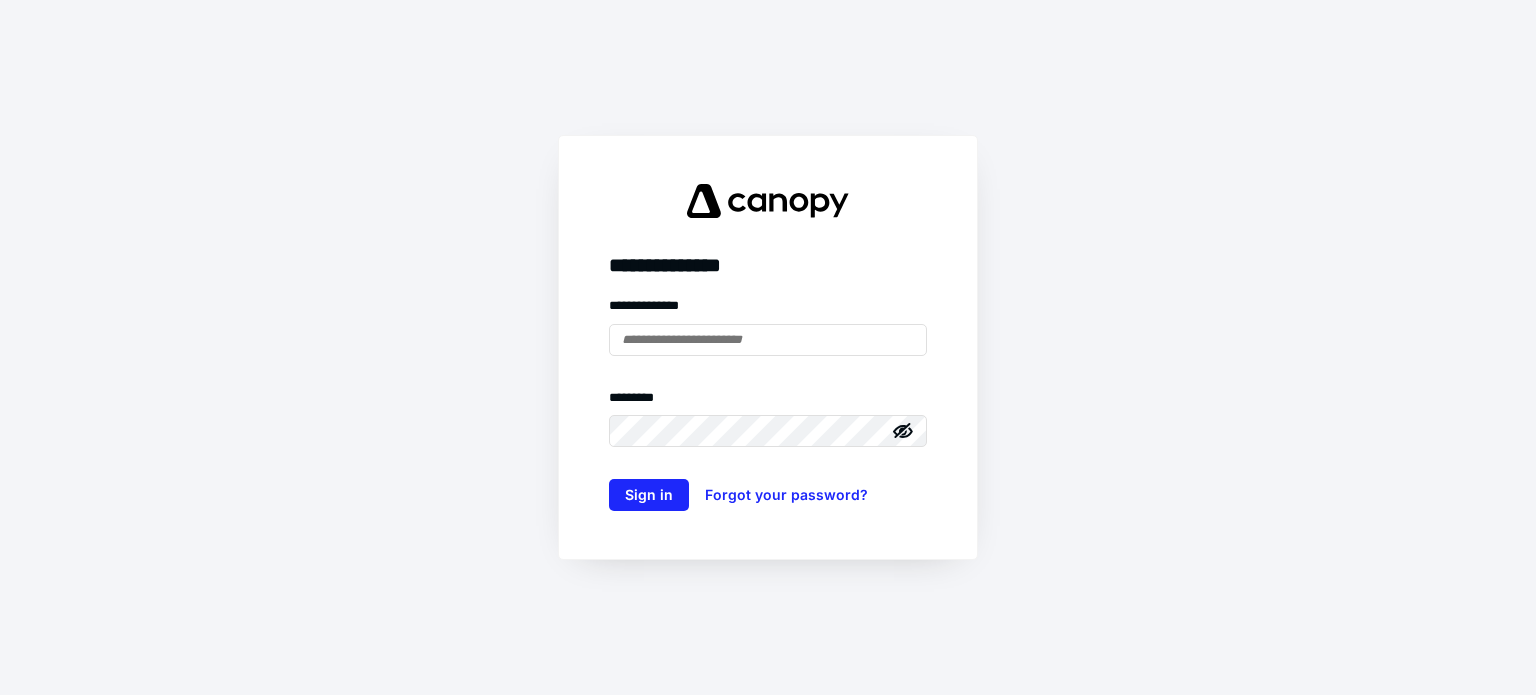 type on "**********" 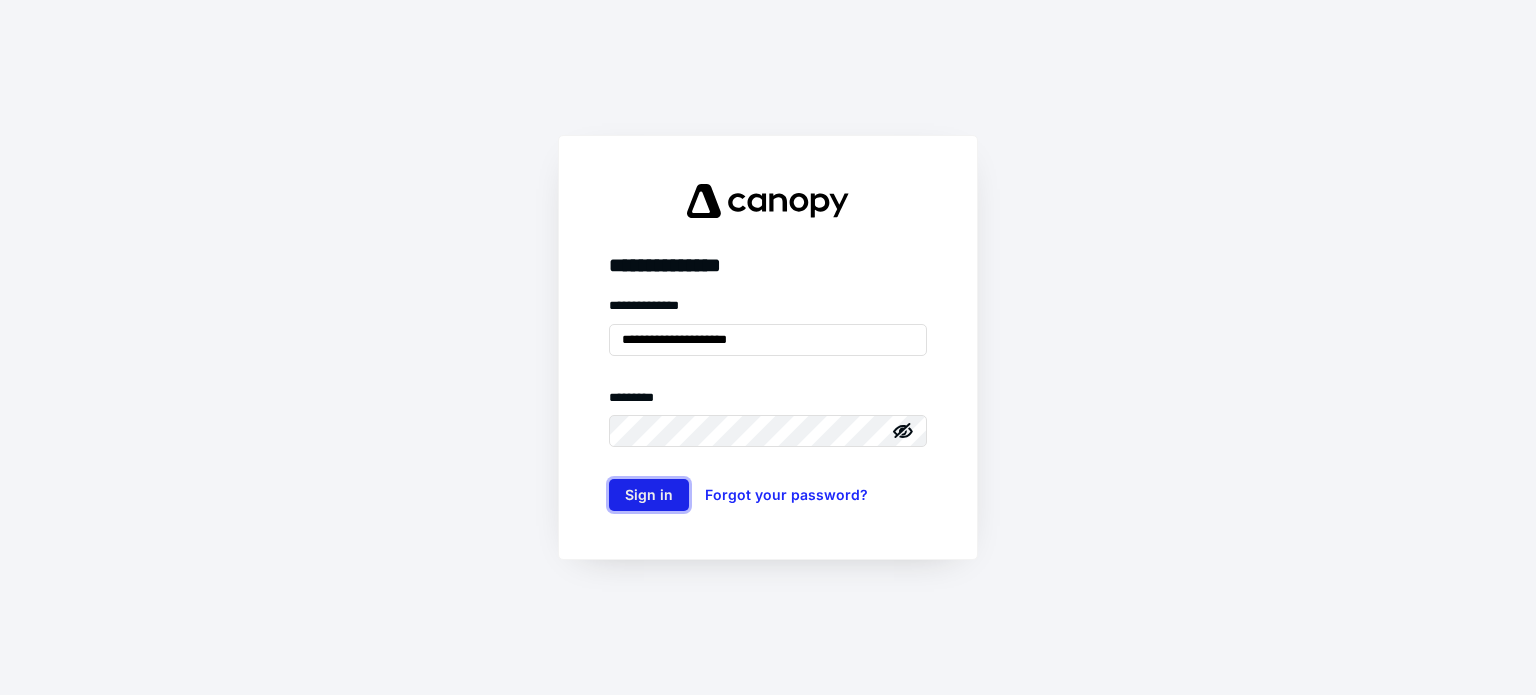 click on "Sign in" at bounding box center [649, 495] 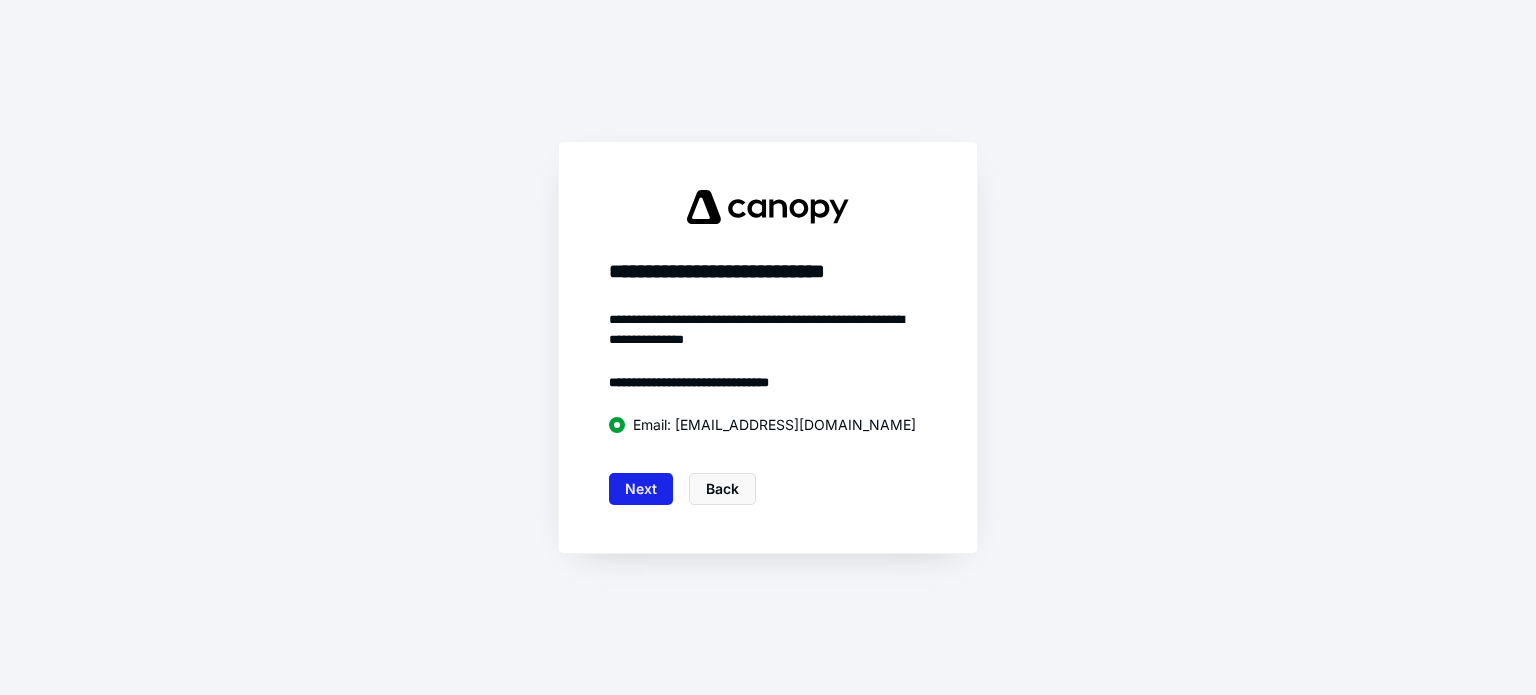 click on "Next" at bounding box center (641, 489) 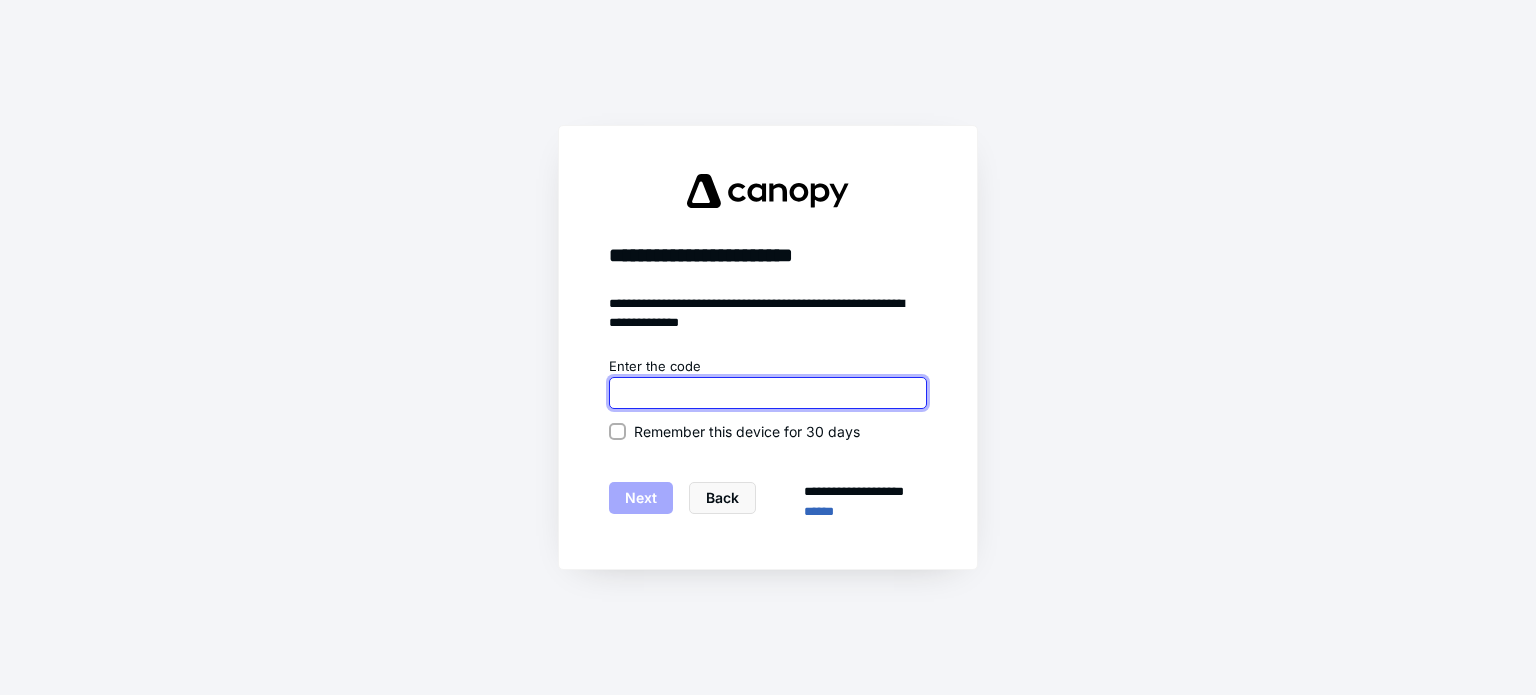 click at bounding box center [768, 393] 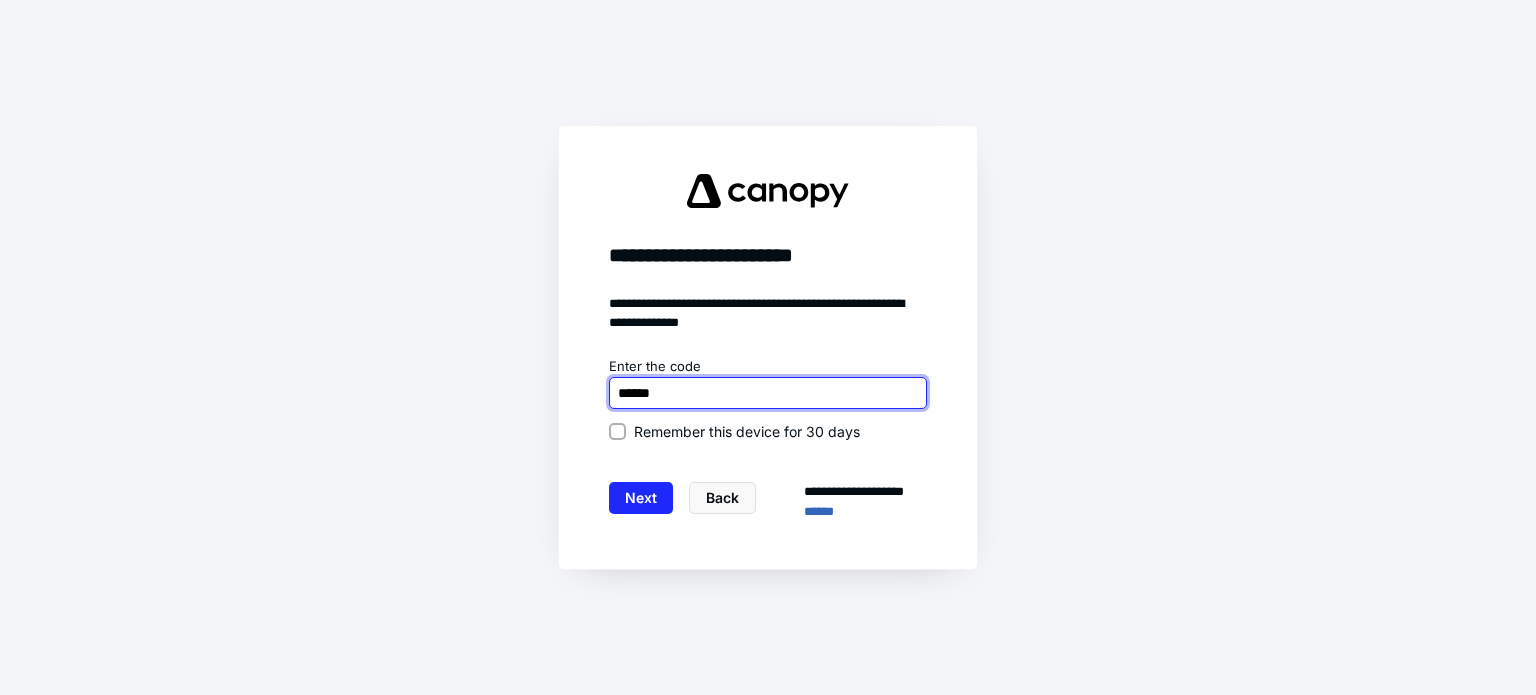type on "******" 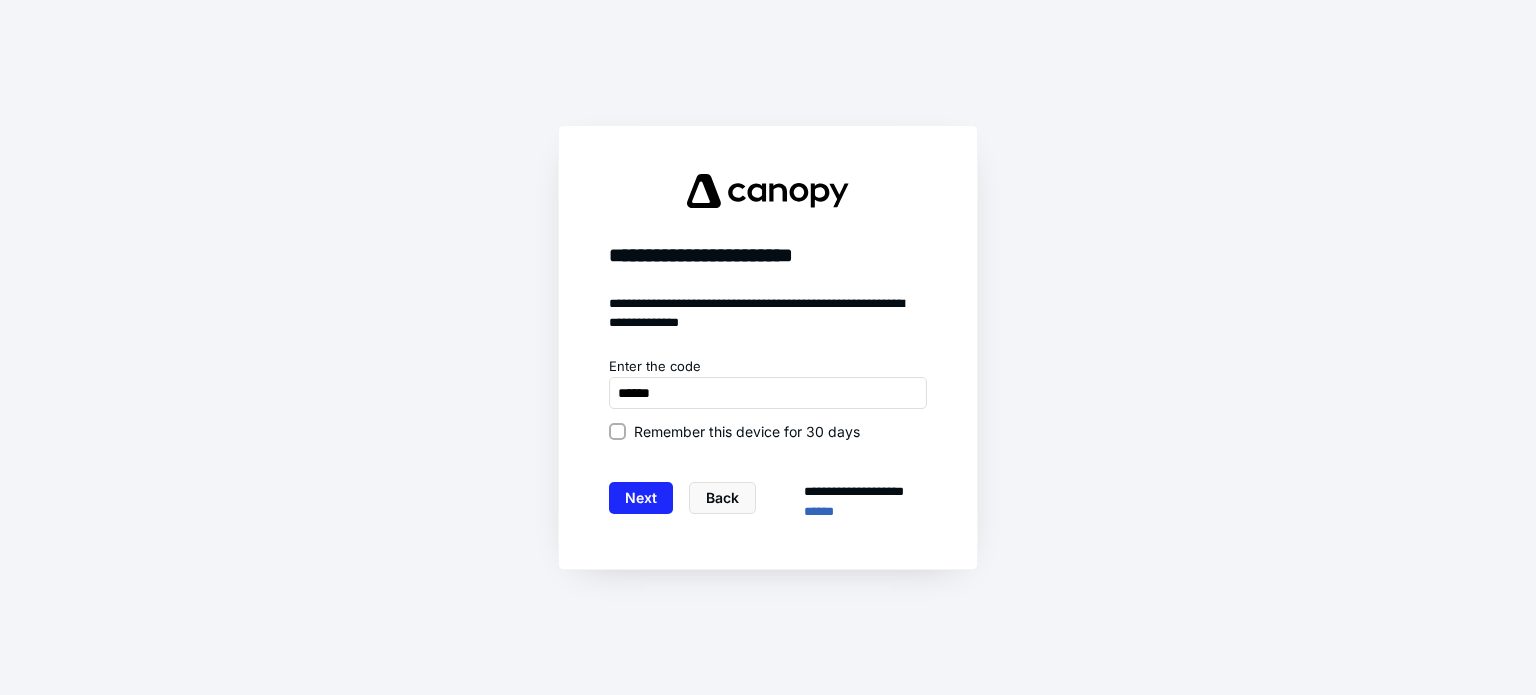 click 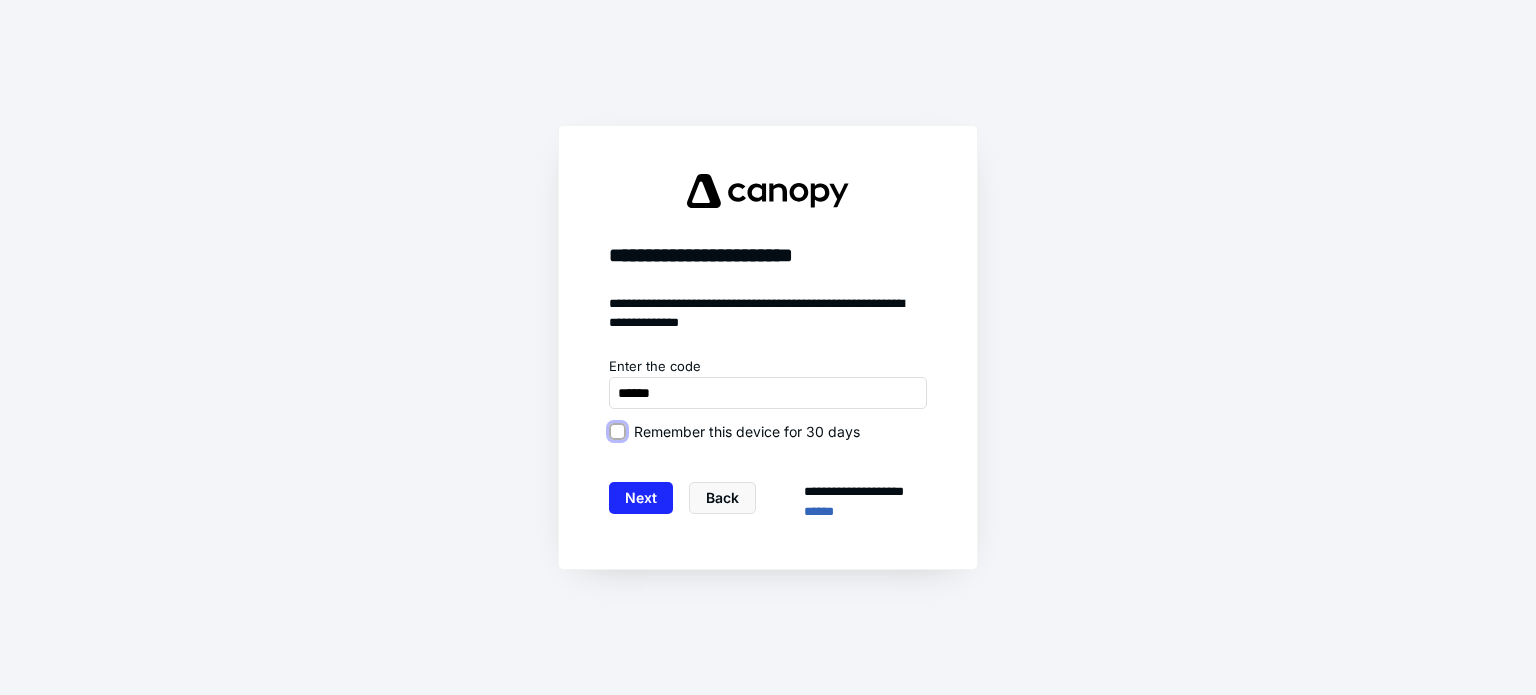 checkbox on "true" 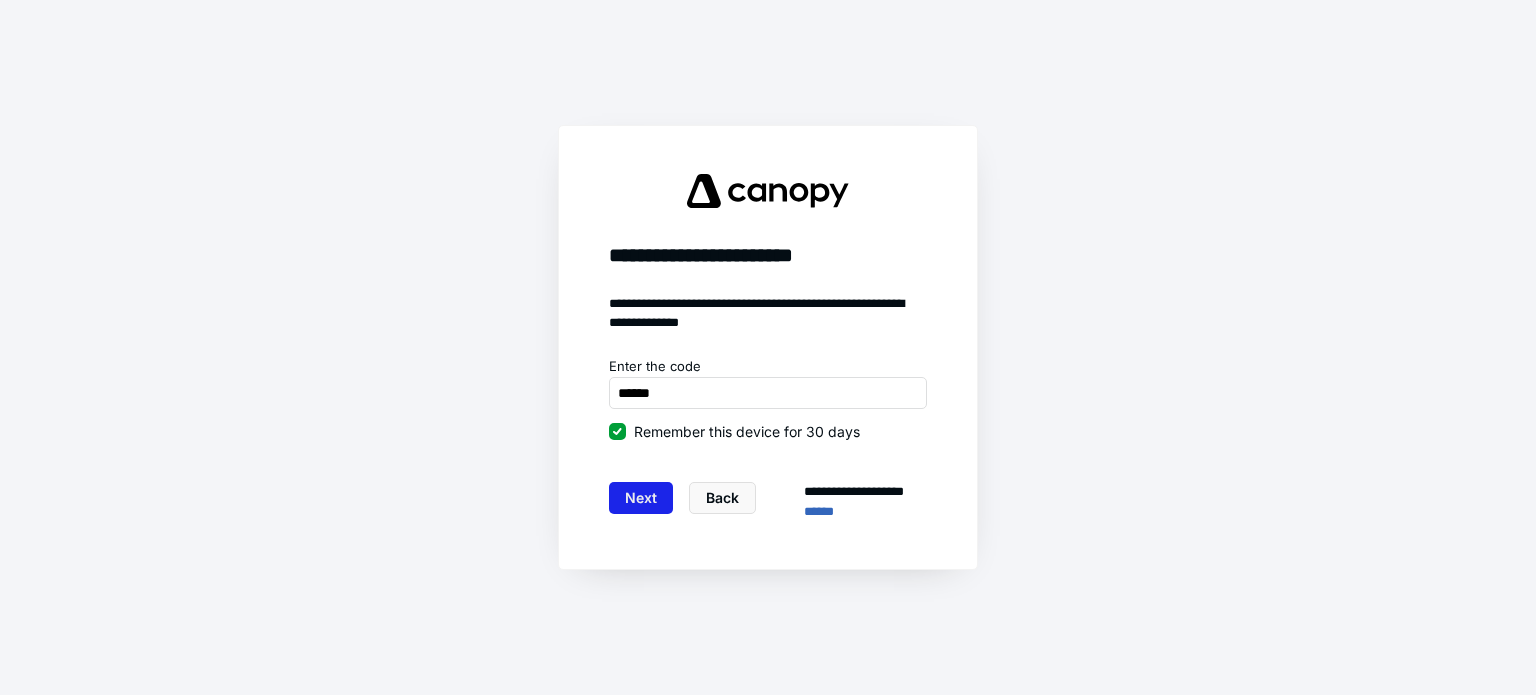 click on "Next" at bounding box center [641, 498] 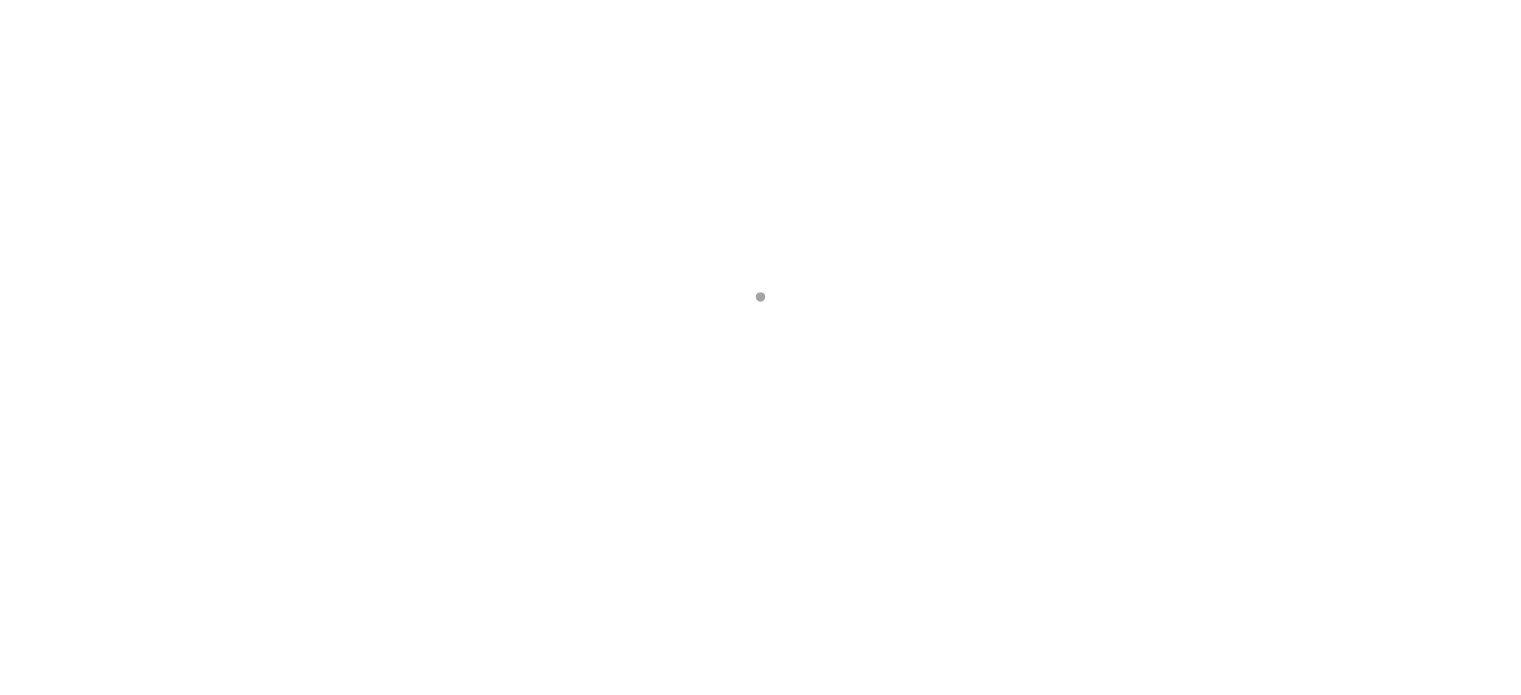 scroll, scrollTop: 0, scrollLeft: 0, axis: both 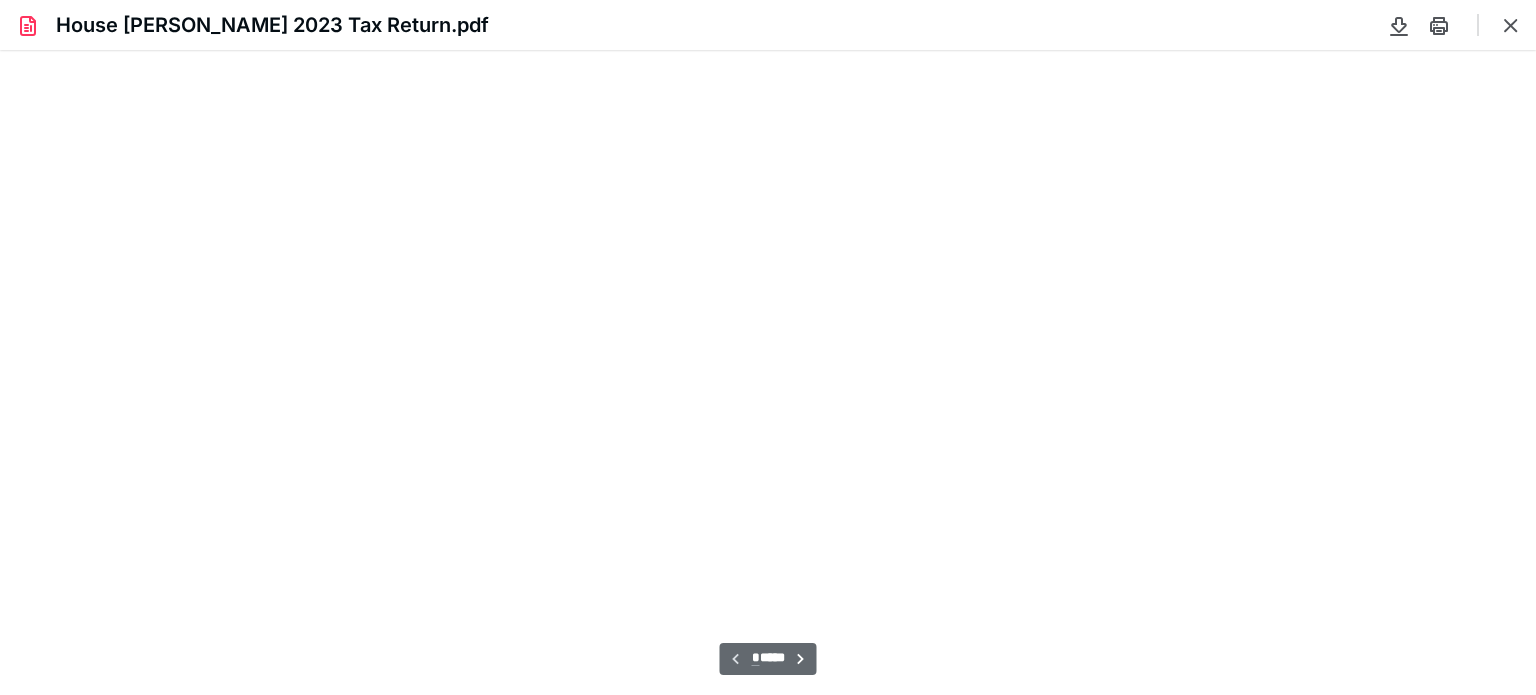 type on "76" 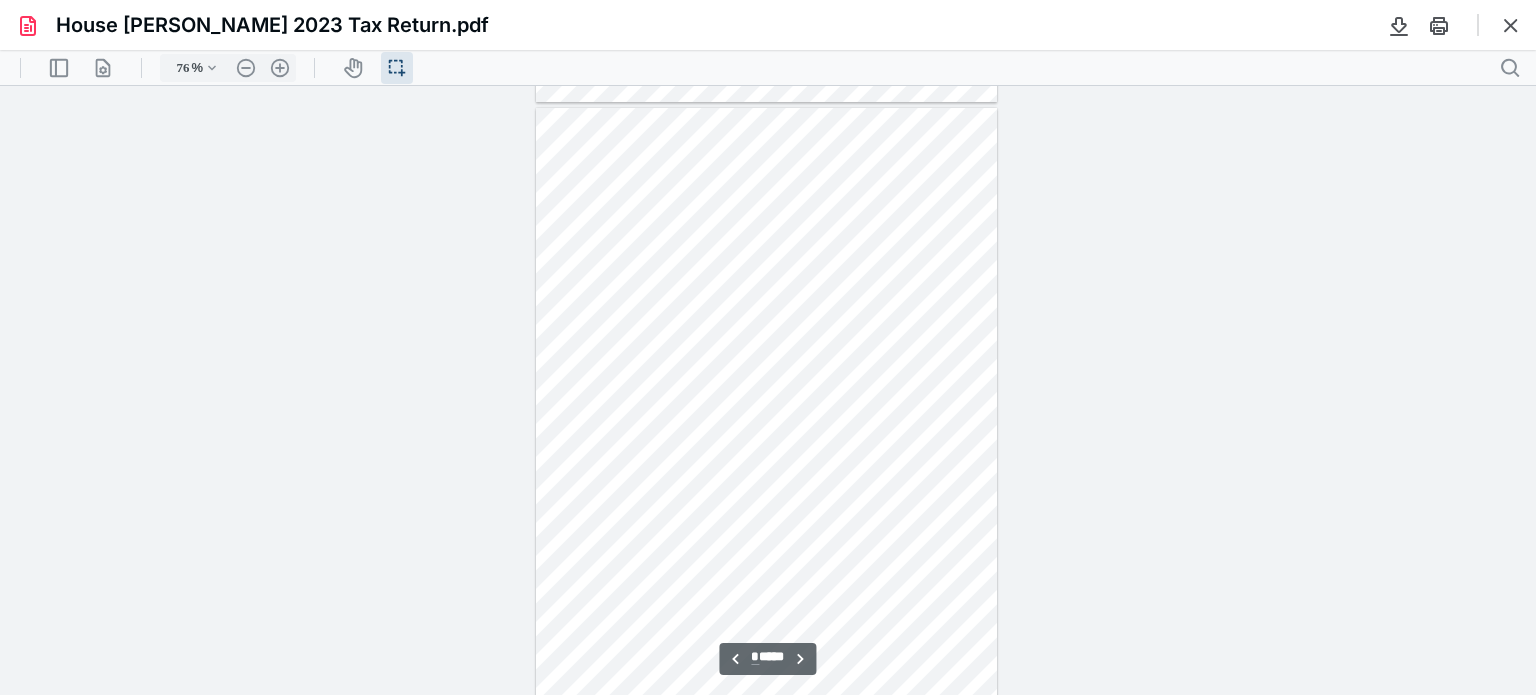 scroll, scrollTop: 2439, scrollLeft: 0, axis: vertical 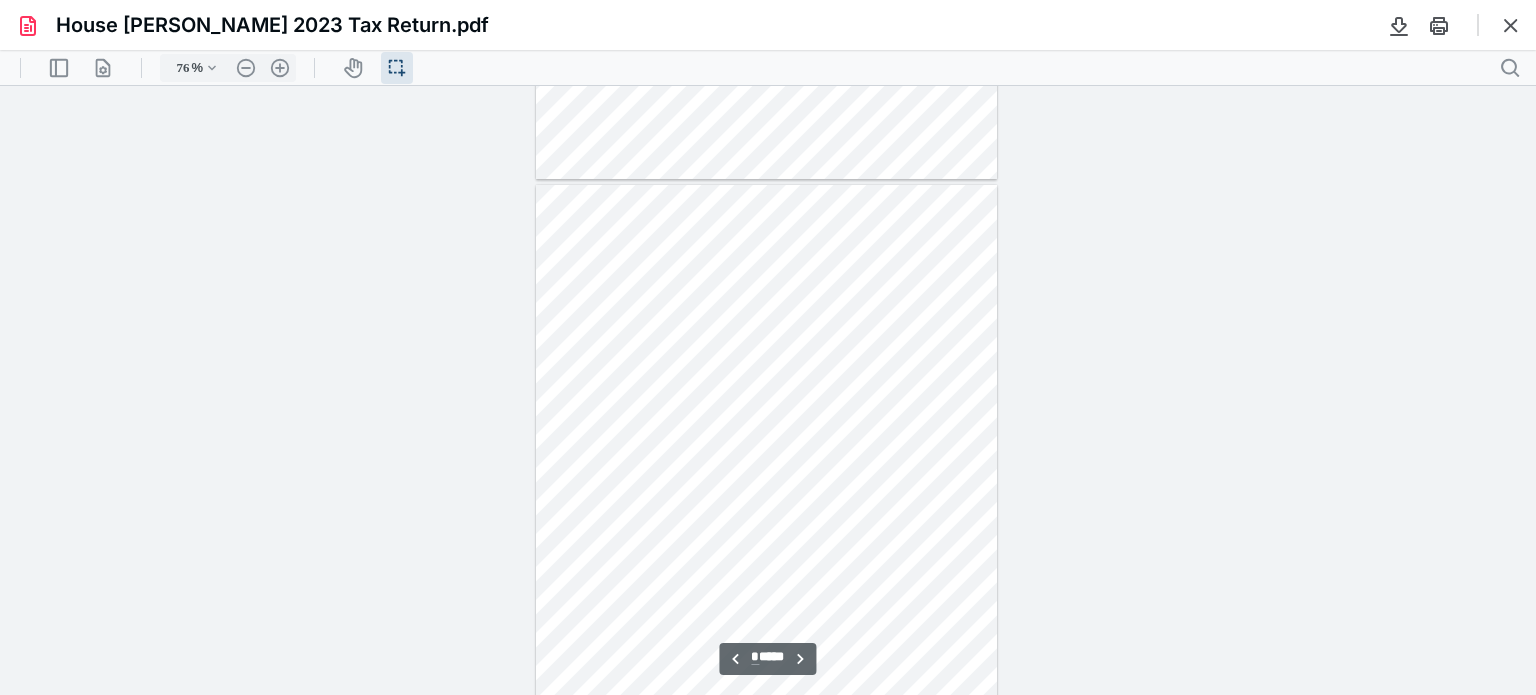 type on "*" 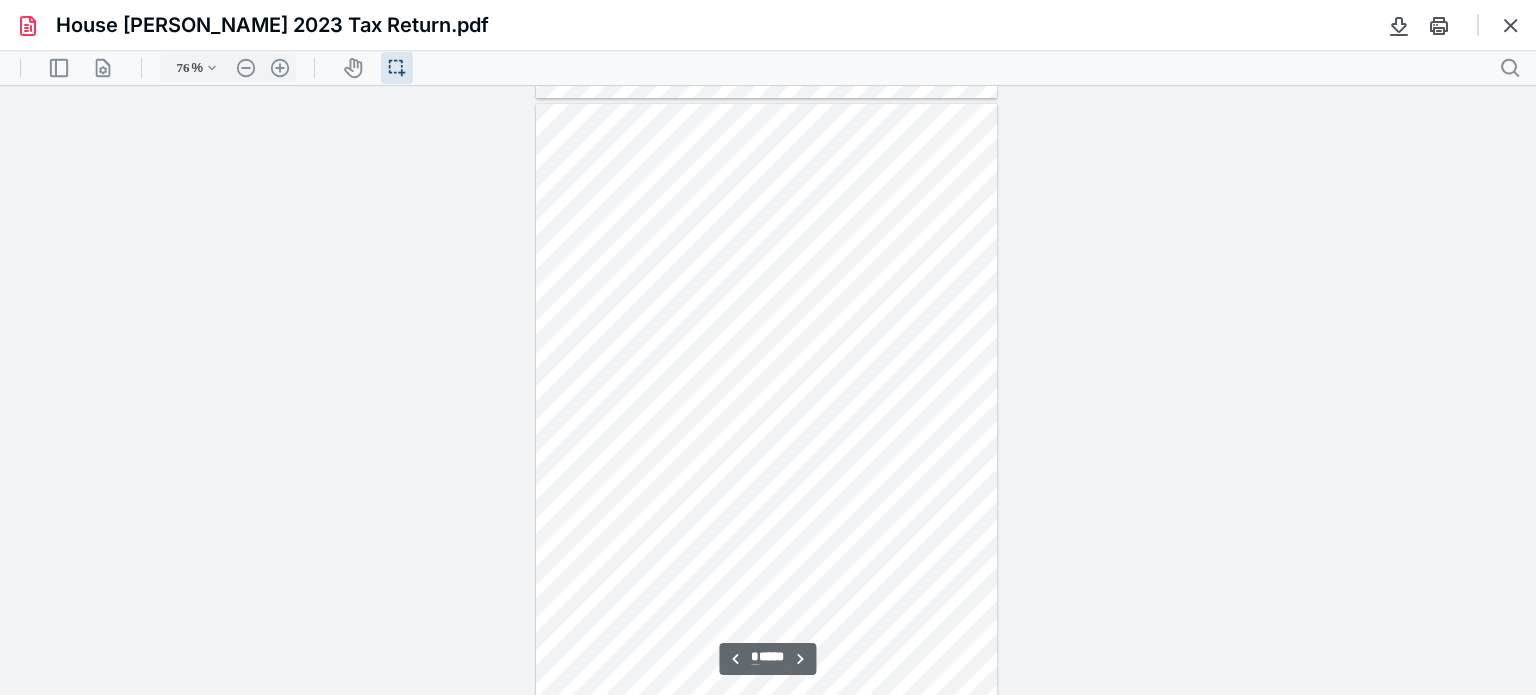 scroll, scrollTop: 1839, scrollLeft: 0, axis: vertical 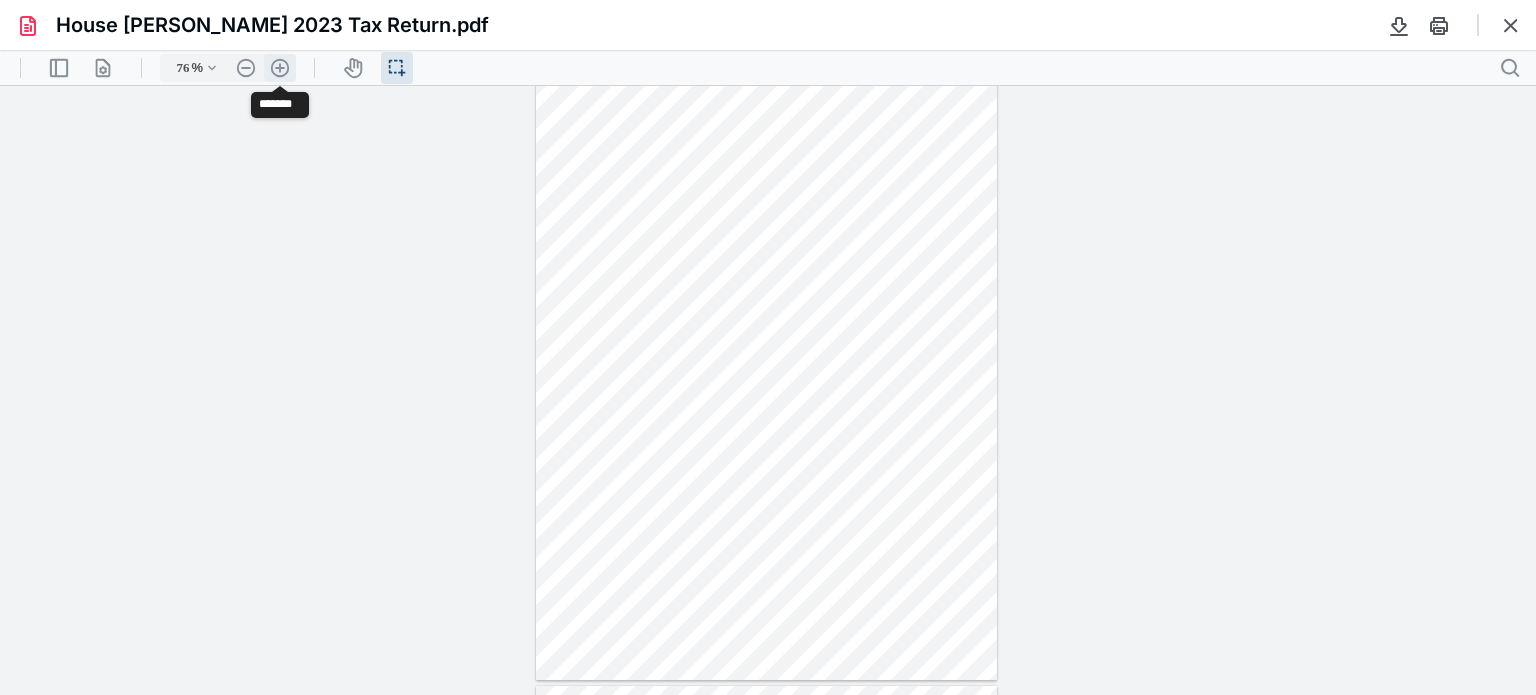 click on ".cls-1{fill:#abb0c4;} icon - header - zoom - in - line" at bounding box center (280, 68) 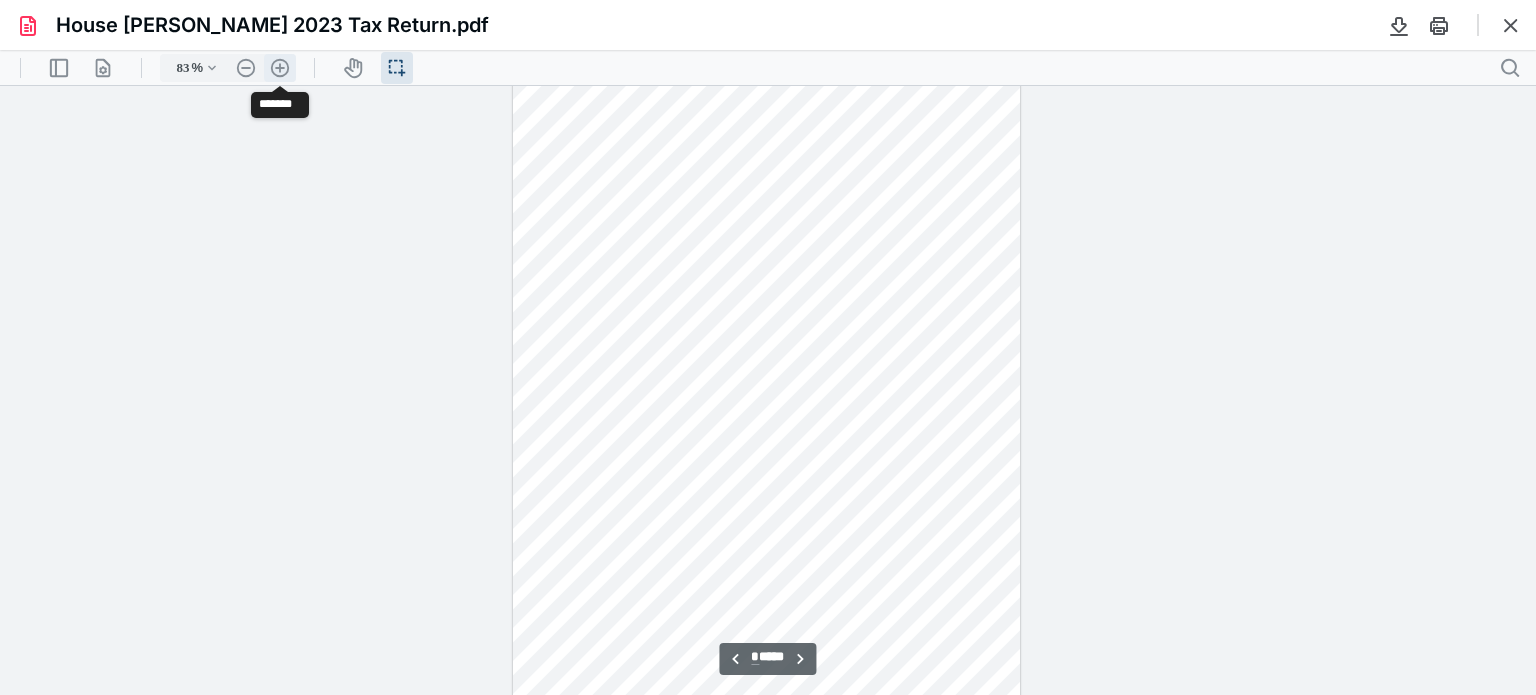 click on ".cls-1{fill:#abb0c4;} icon - header - zoom - in - line" at bounding box center [280, 68] 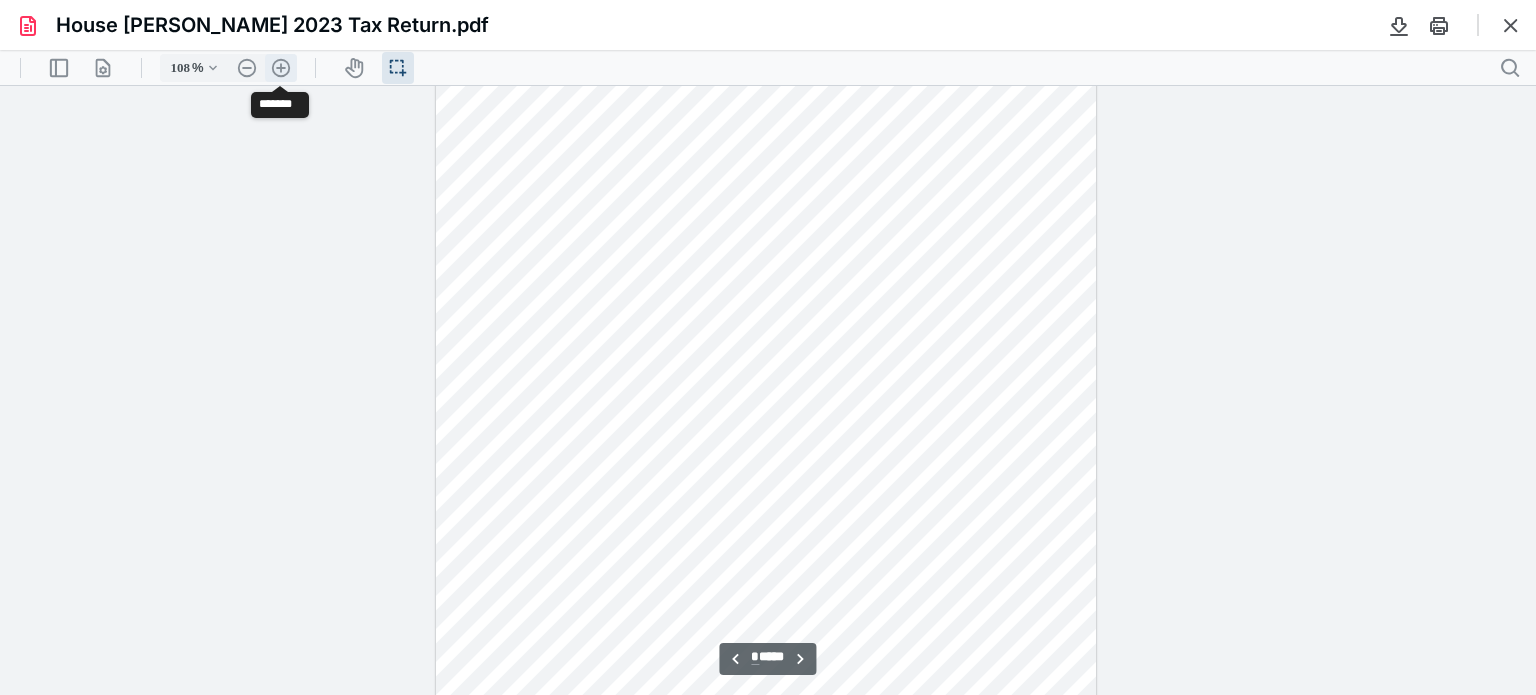 click on ".cls-1{fill:#abb0c4;} icon - header - zoom - in - line" at bounding box center [281, 68] 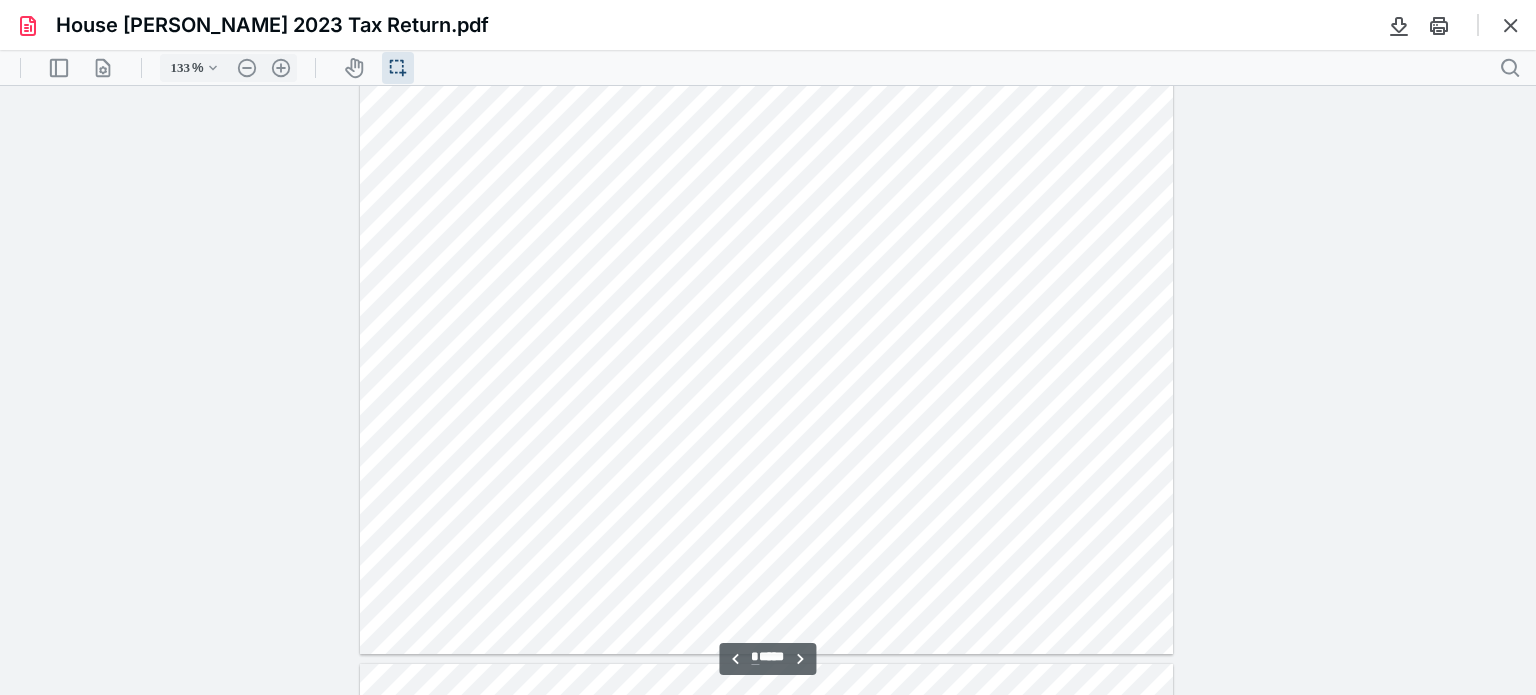 scroll, scrollTop: 2260, scrollLeft: 0, axis: vertical 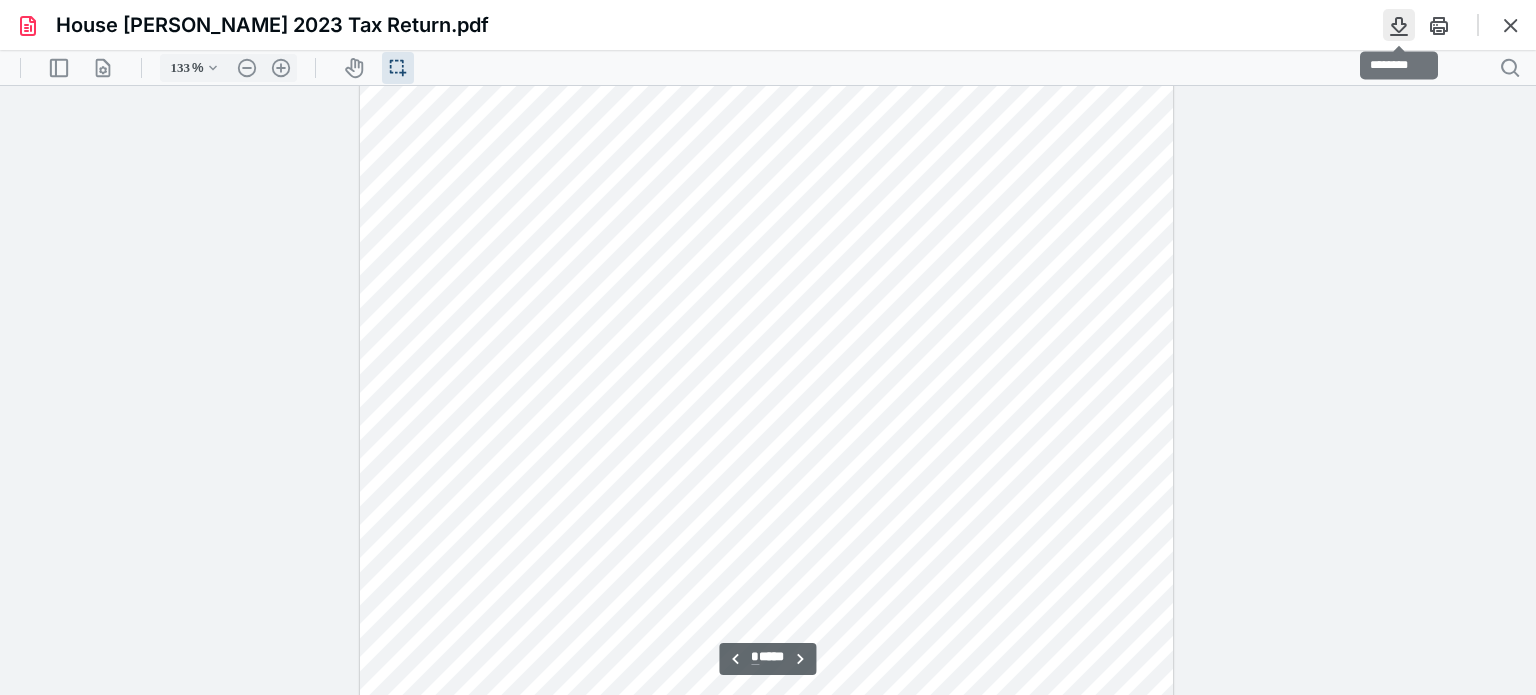 click at bounding box center (1399, 25) 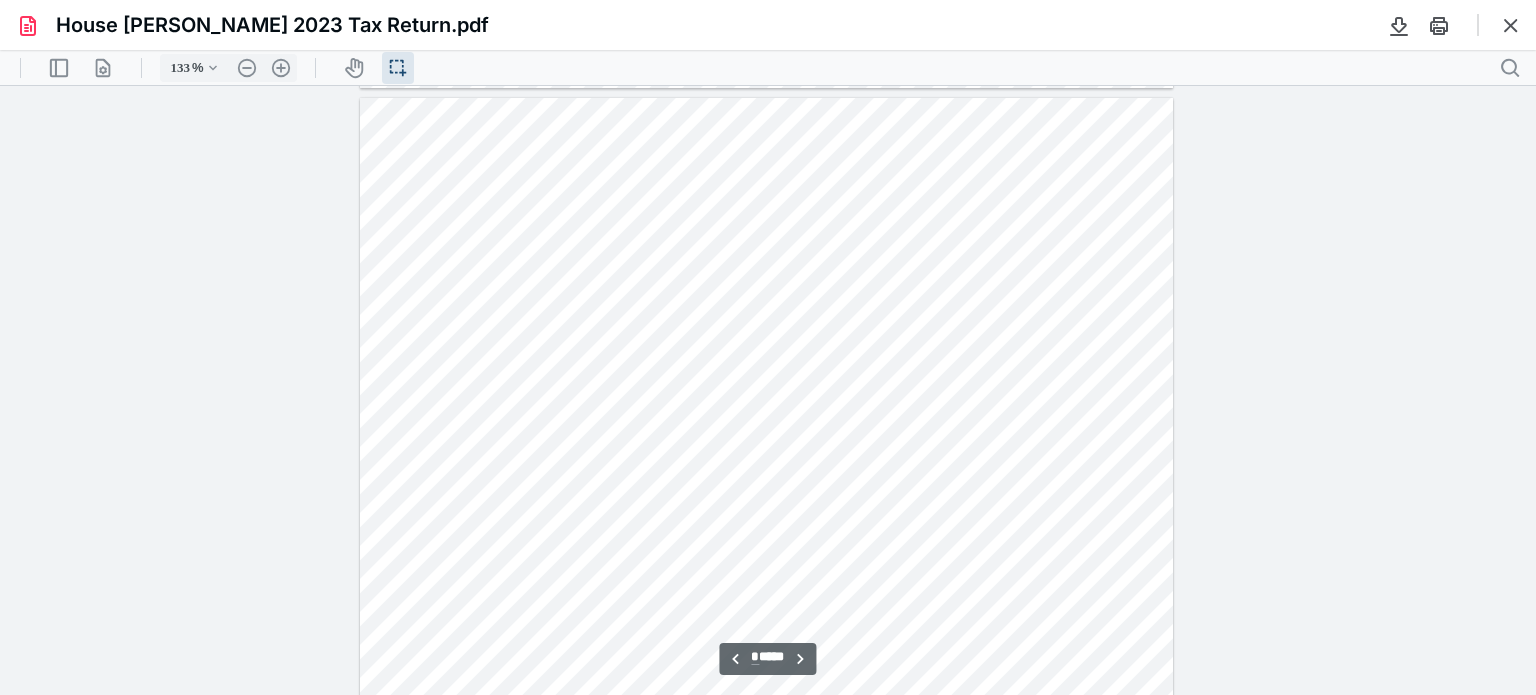 type on "*" 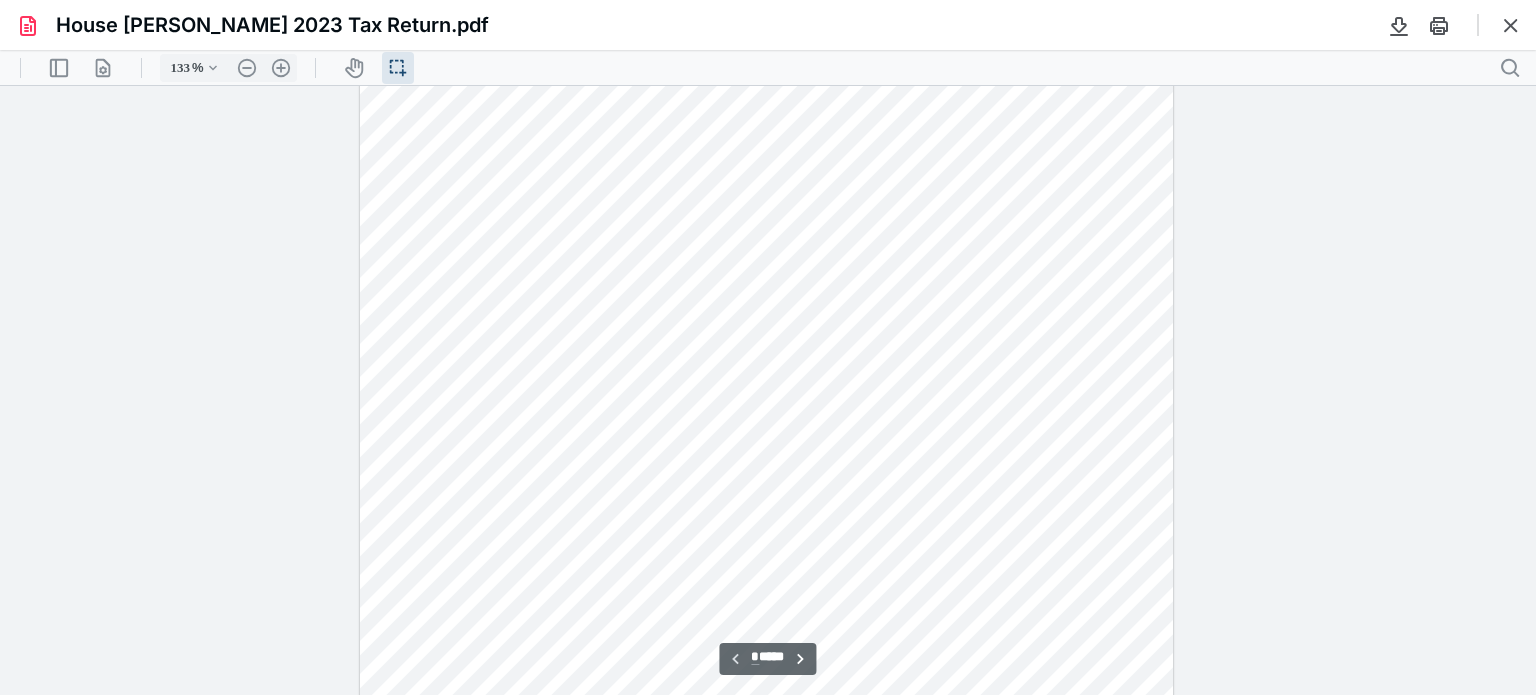 scroll, scrollTop: 0, scrollLeft: 0, axis: both 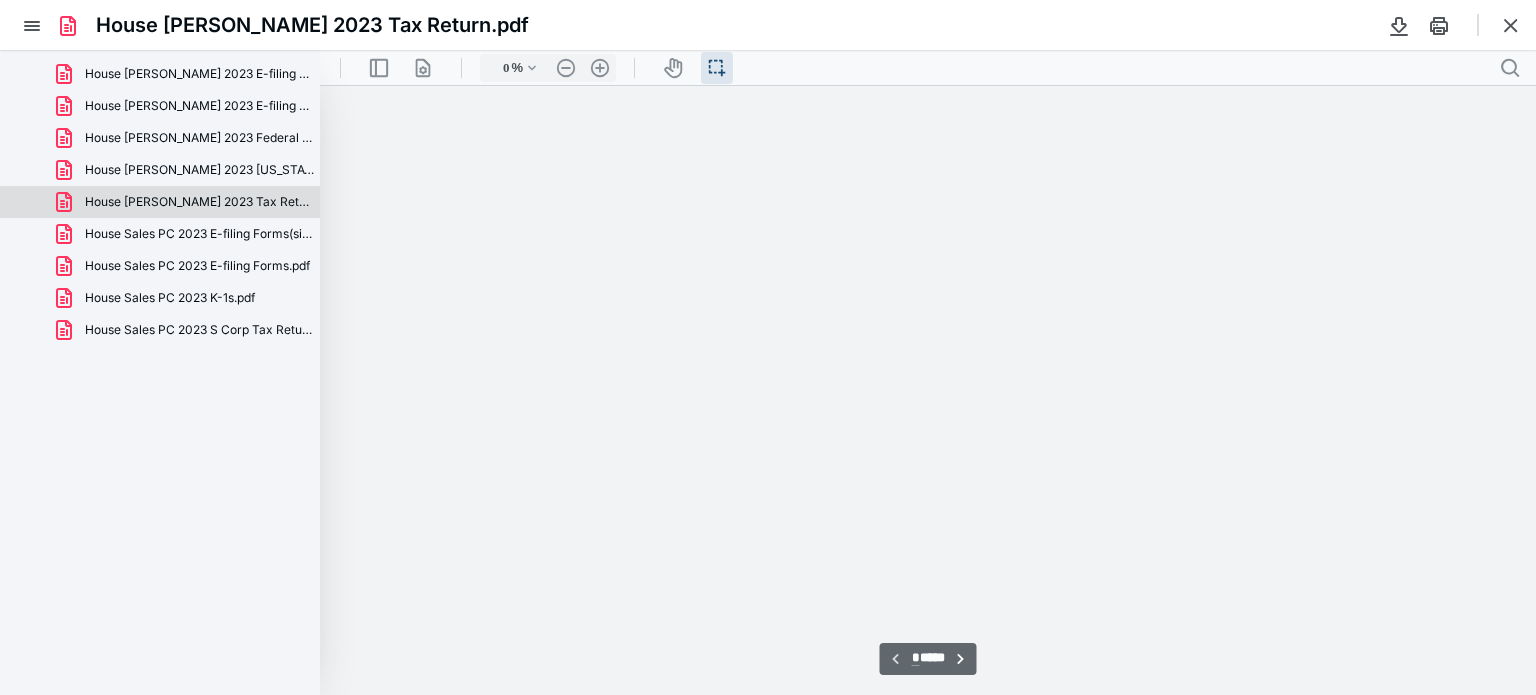 type on "76" 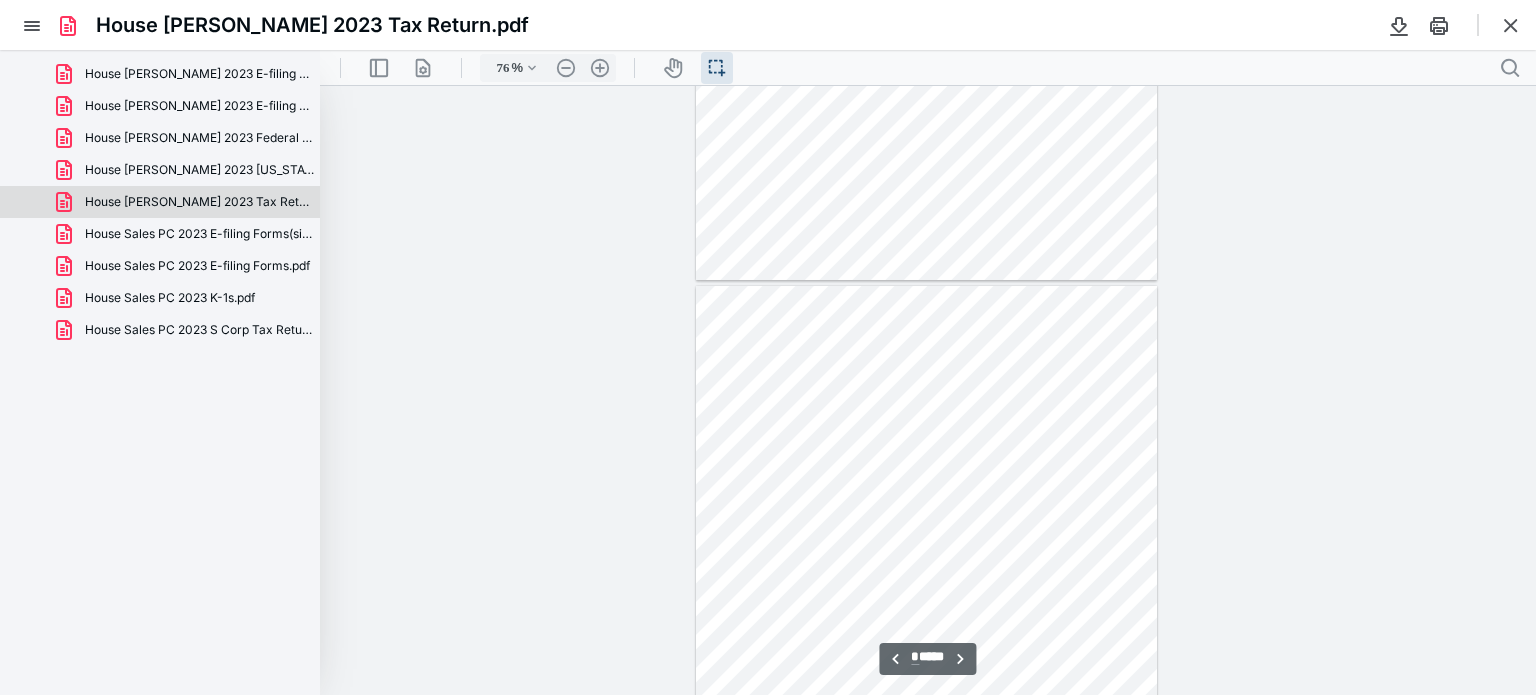 scroll, scrollTop: 939, scrollLeft: 0, axis: vertical 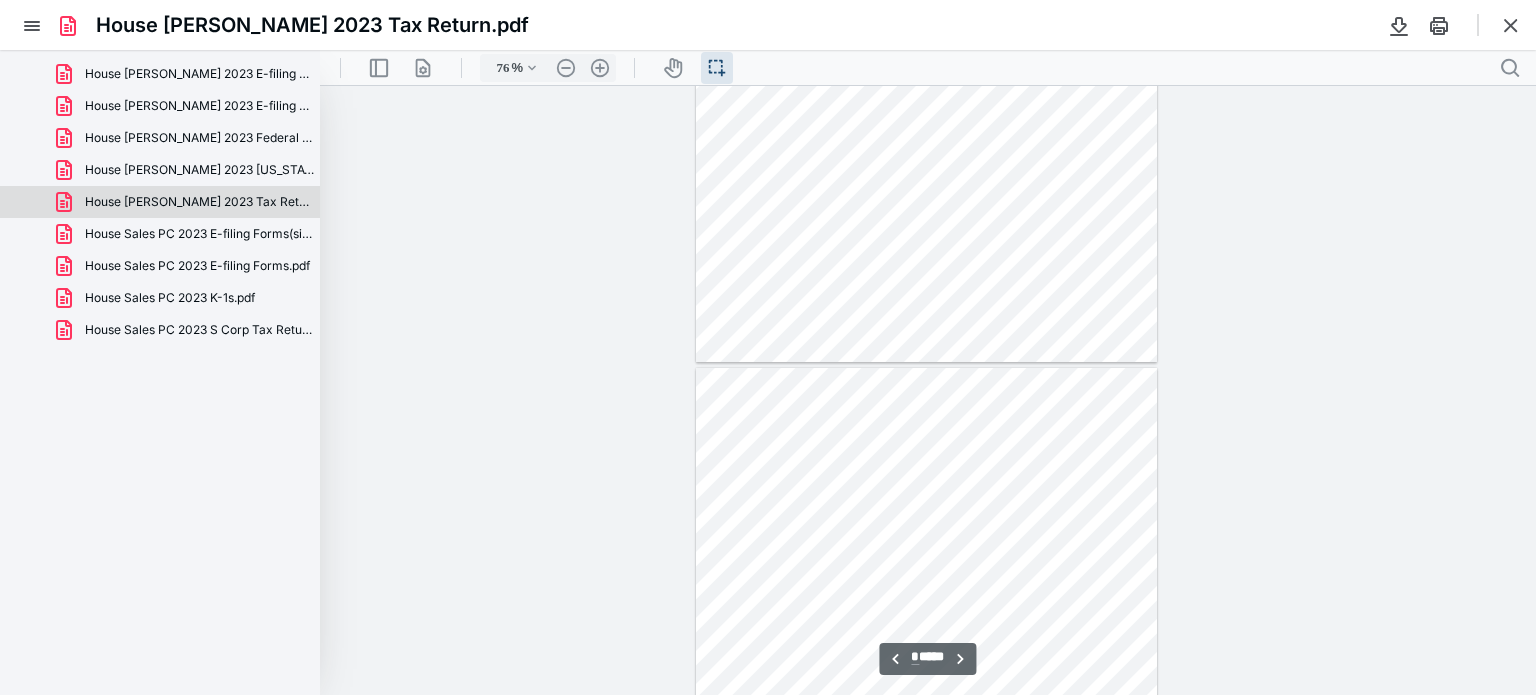 type on "*" 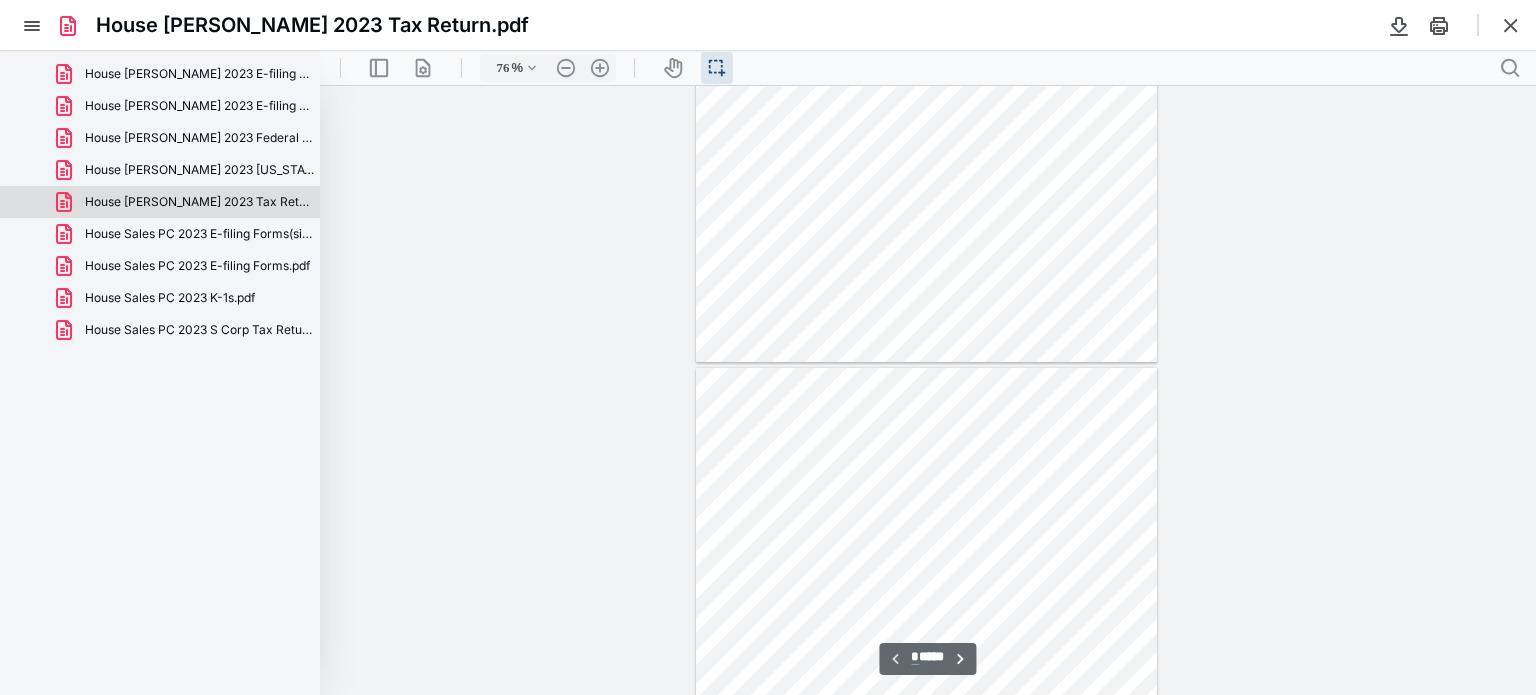 scroll, scrollTop: 0, scrollLeft: 0, axis: both 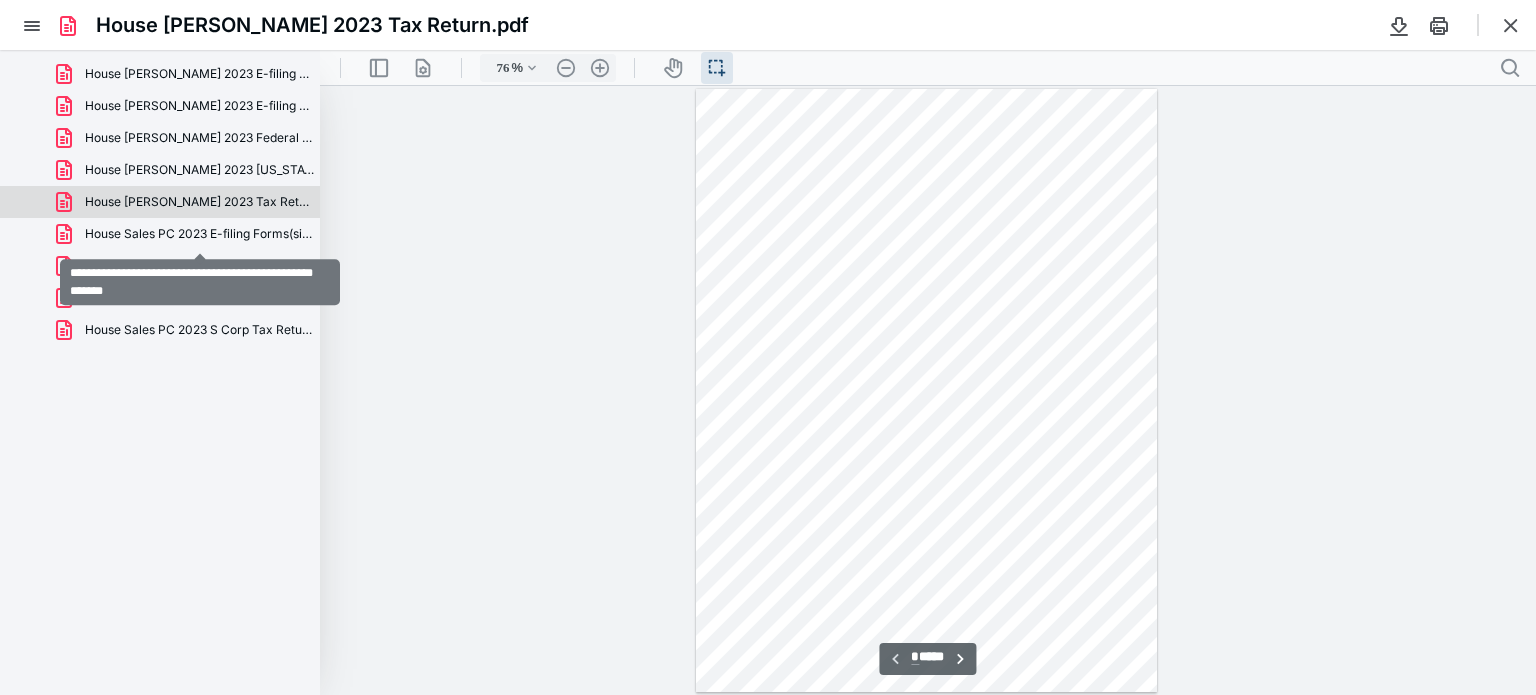 click on "House Sales PC 2023 E-filing Forms(signed_03-06-2025).pdf" at bounding box center (200, 234) 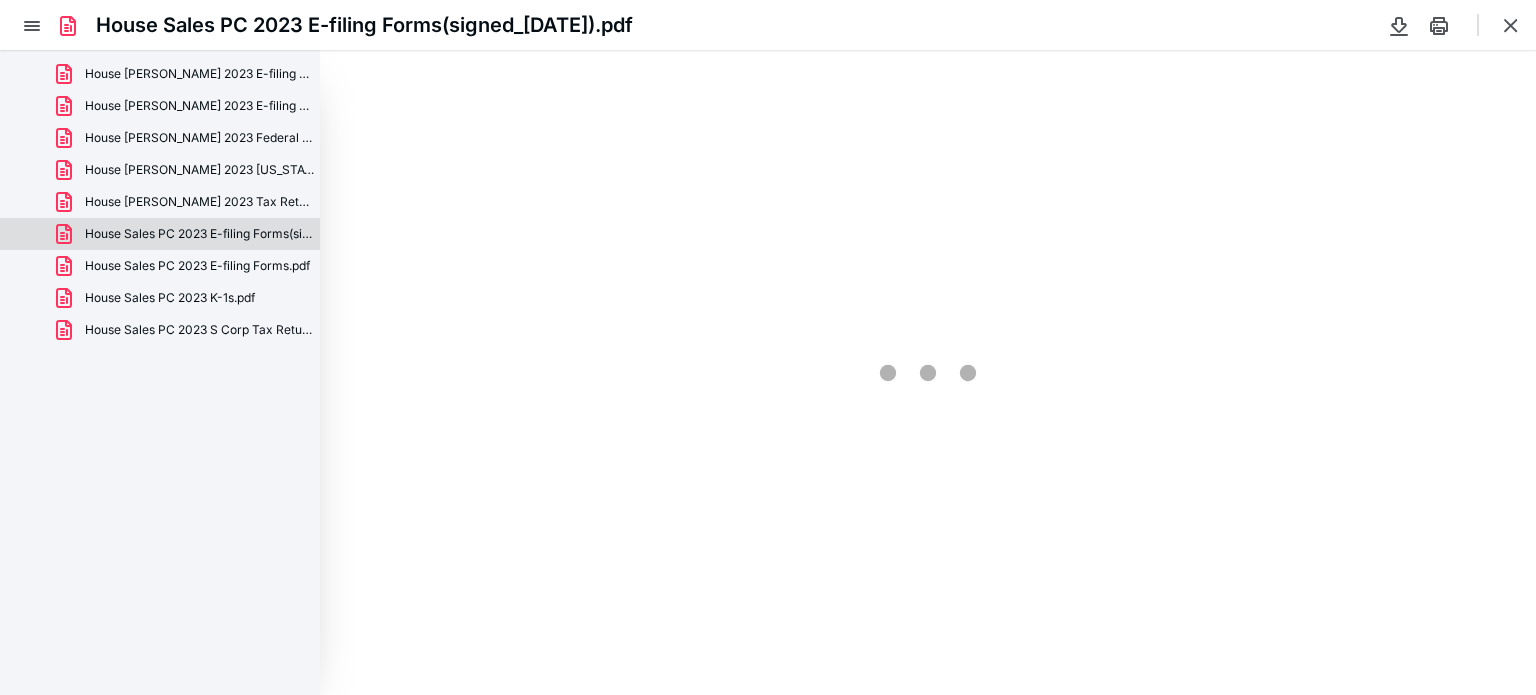 type on "76" 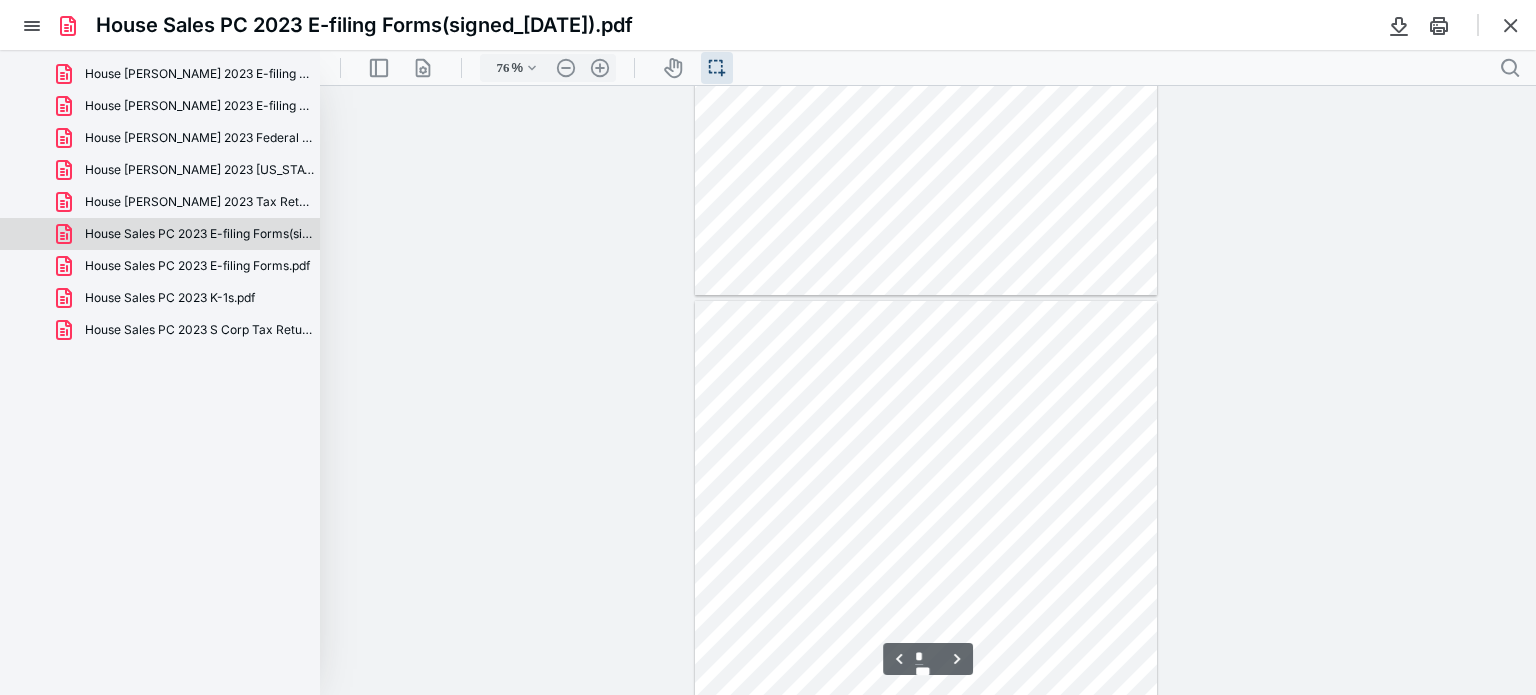 scroll, scrollTop: 400, scrollLeft: 0, axis: vertical 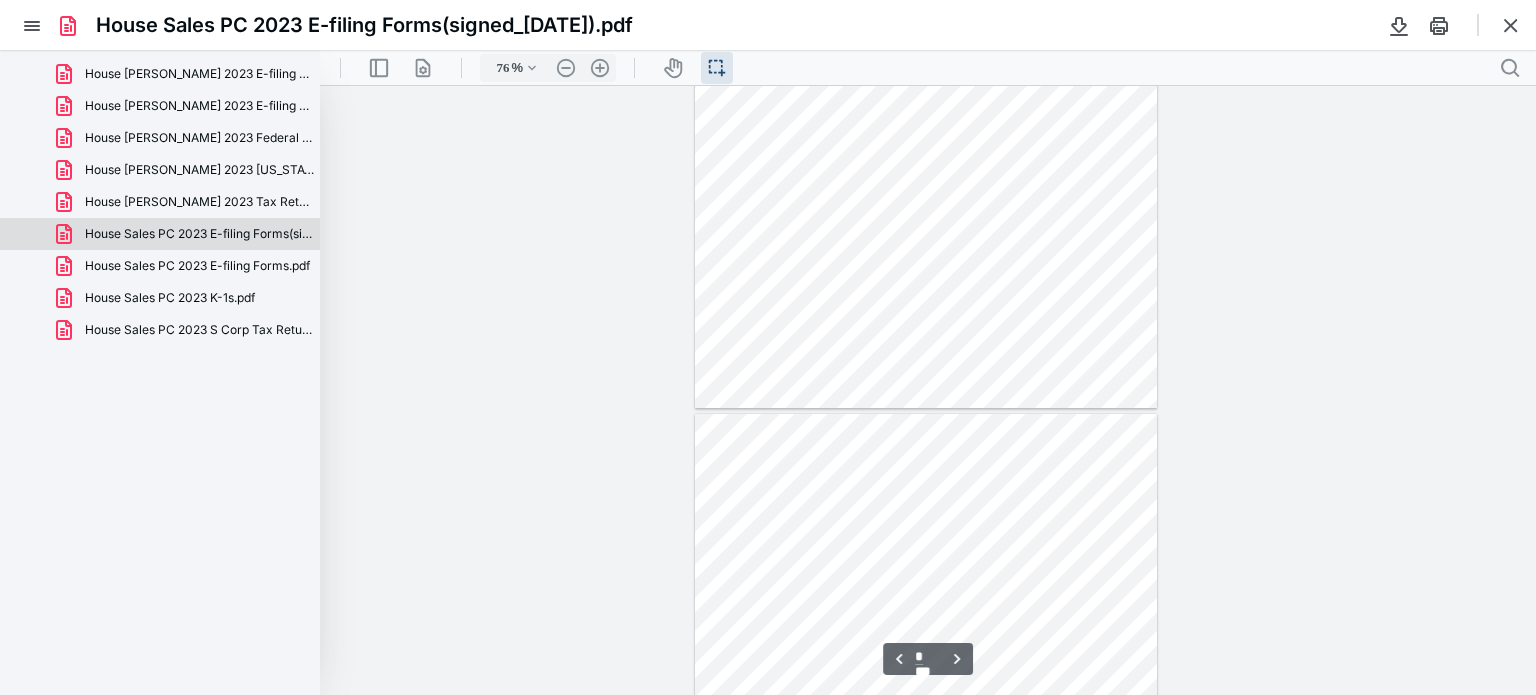 type on "*" 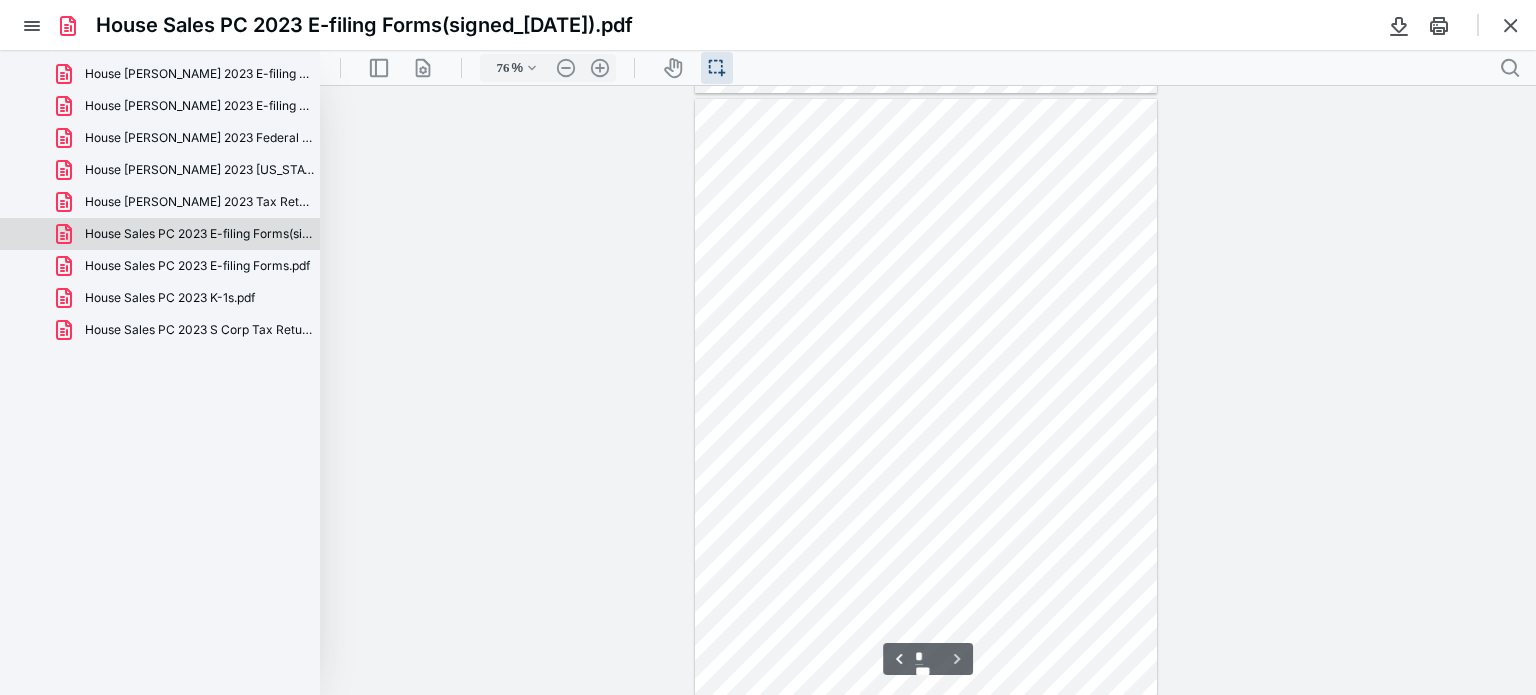 scroll, scrollTop: 1820, scrollLeft: 0, axis: vertical 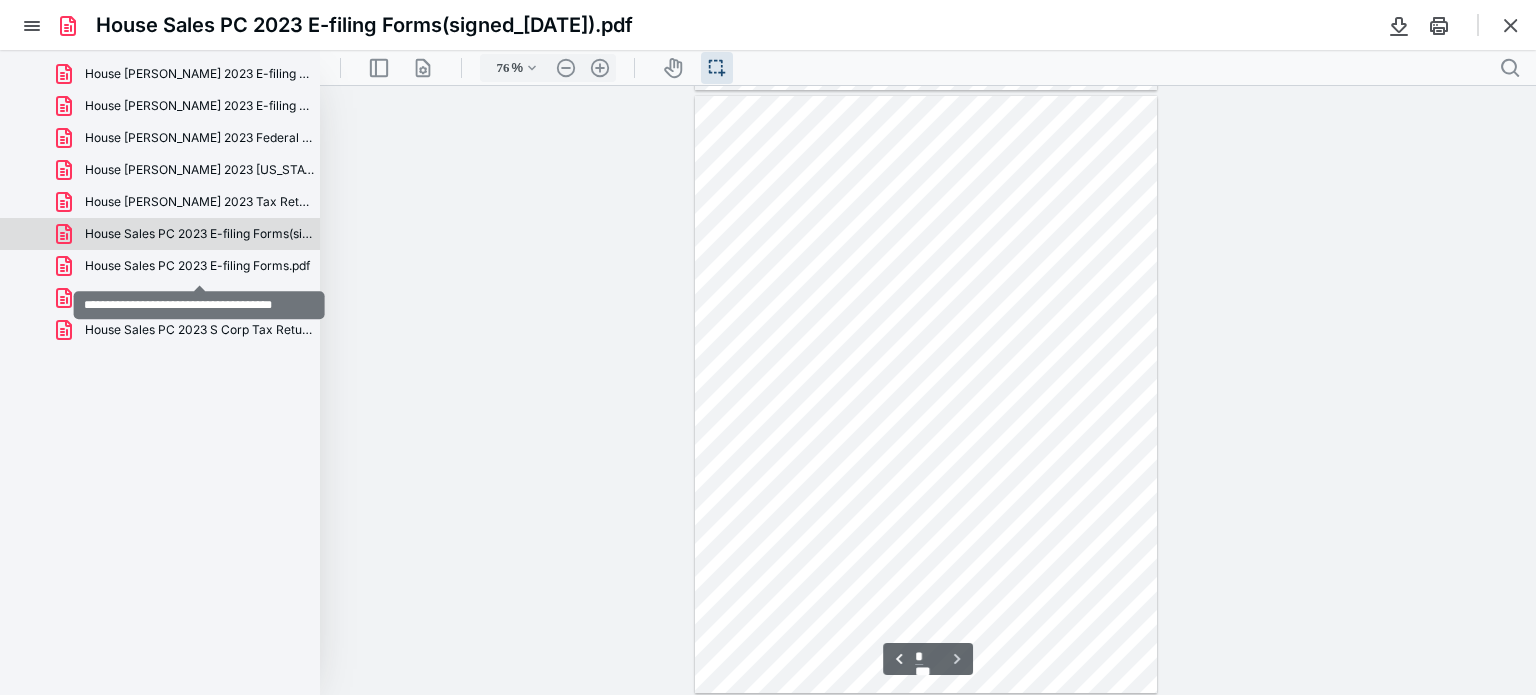 click on "House Sales PC 2023 E-filing Forms.pdf" at bounding box center [197, 266] 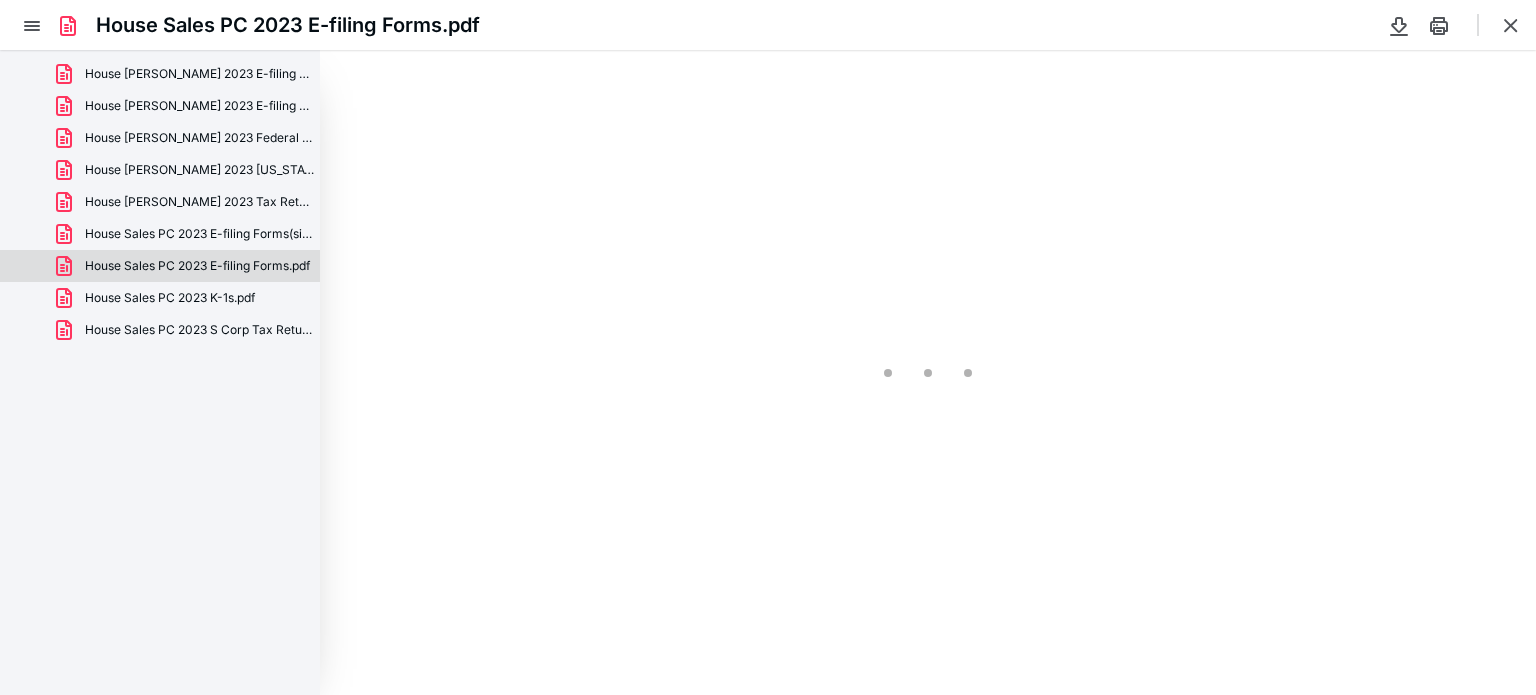 type on "76" 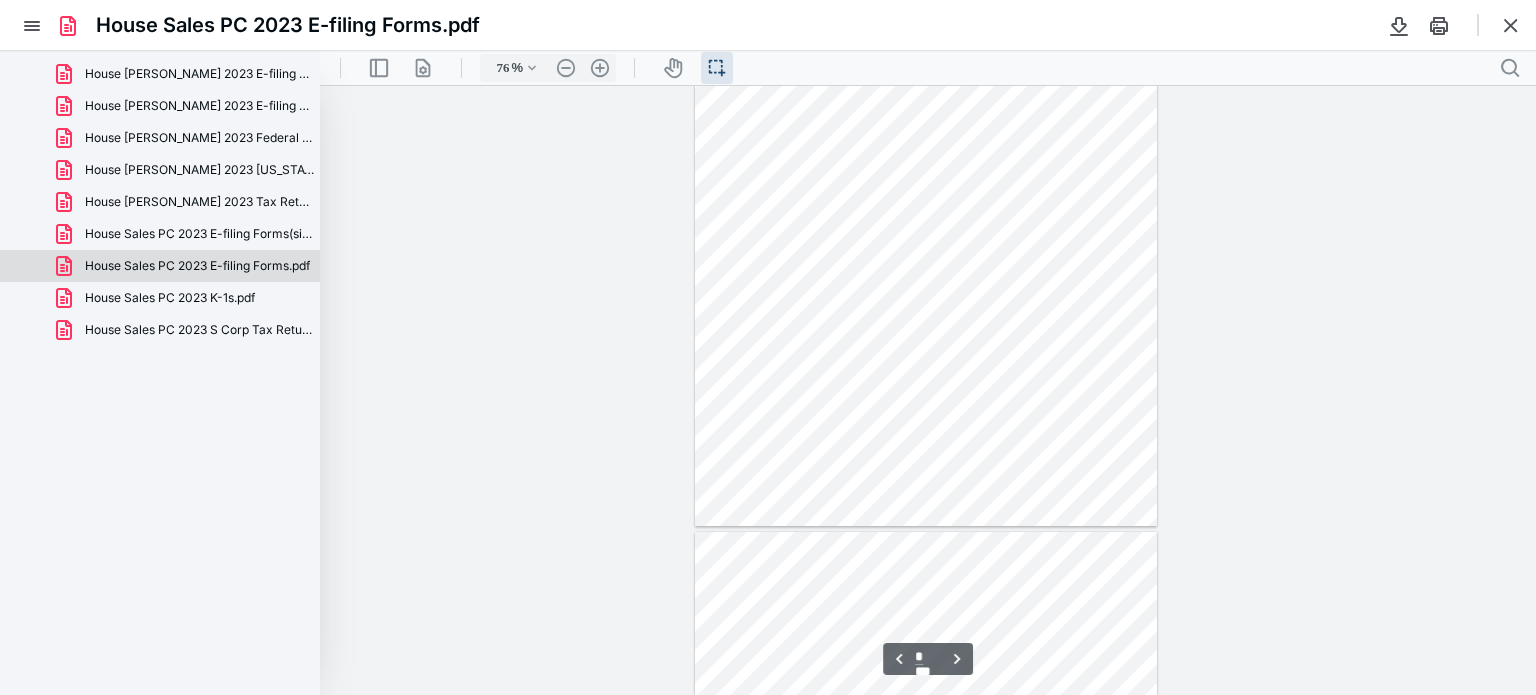 scroll, scrollTop: 800, scrollLeft: 0, axis: vertical 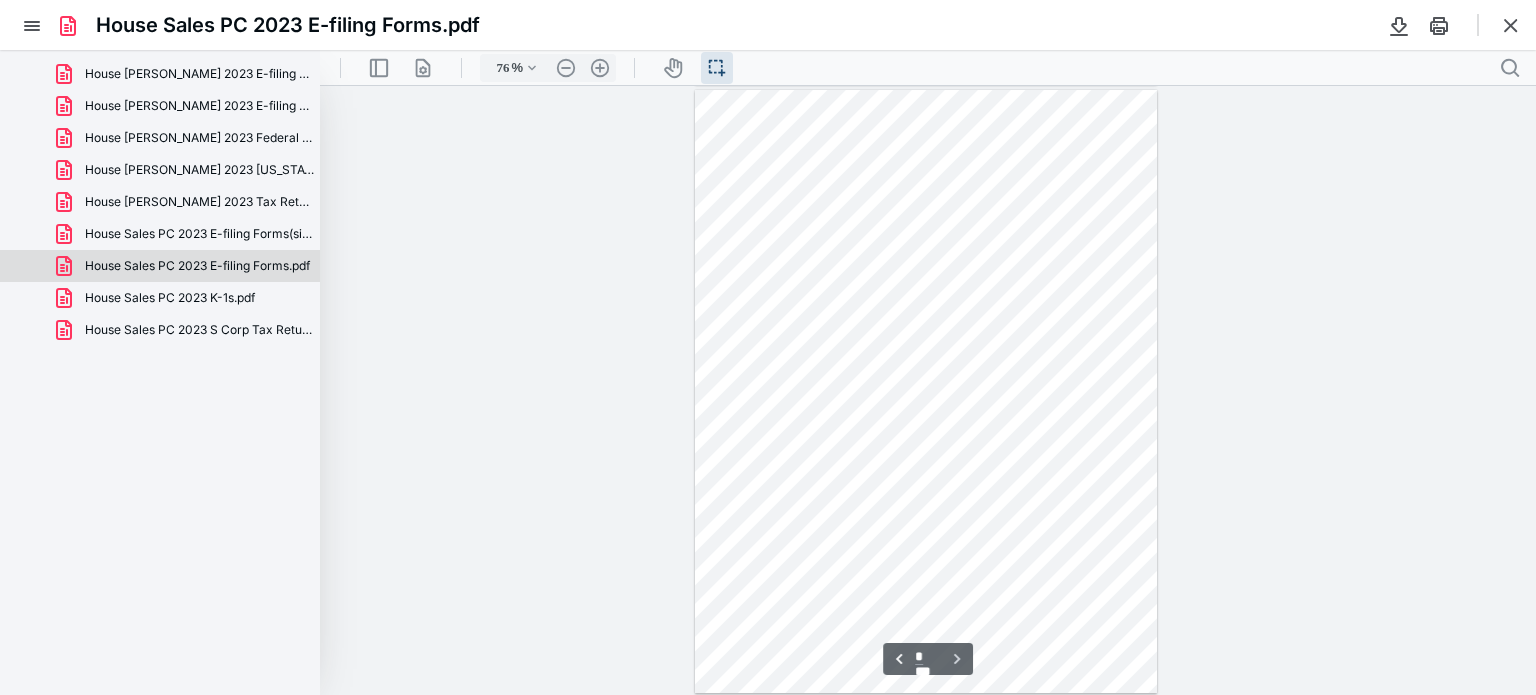 type on "*" 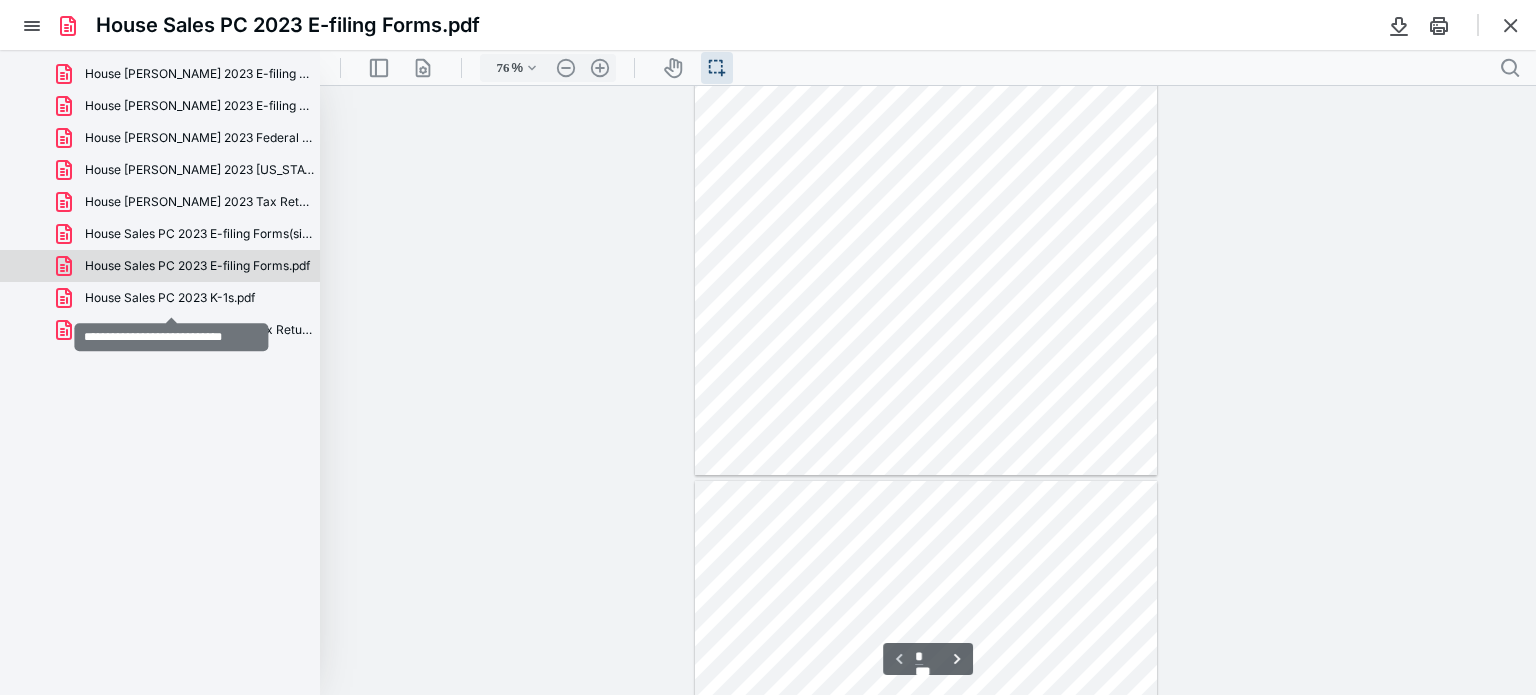 click on "House Sales PC 2023 K-1s.pdf" at bounding box center (170, 298) 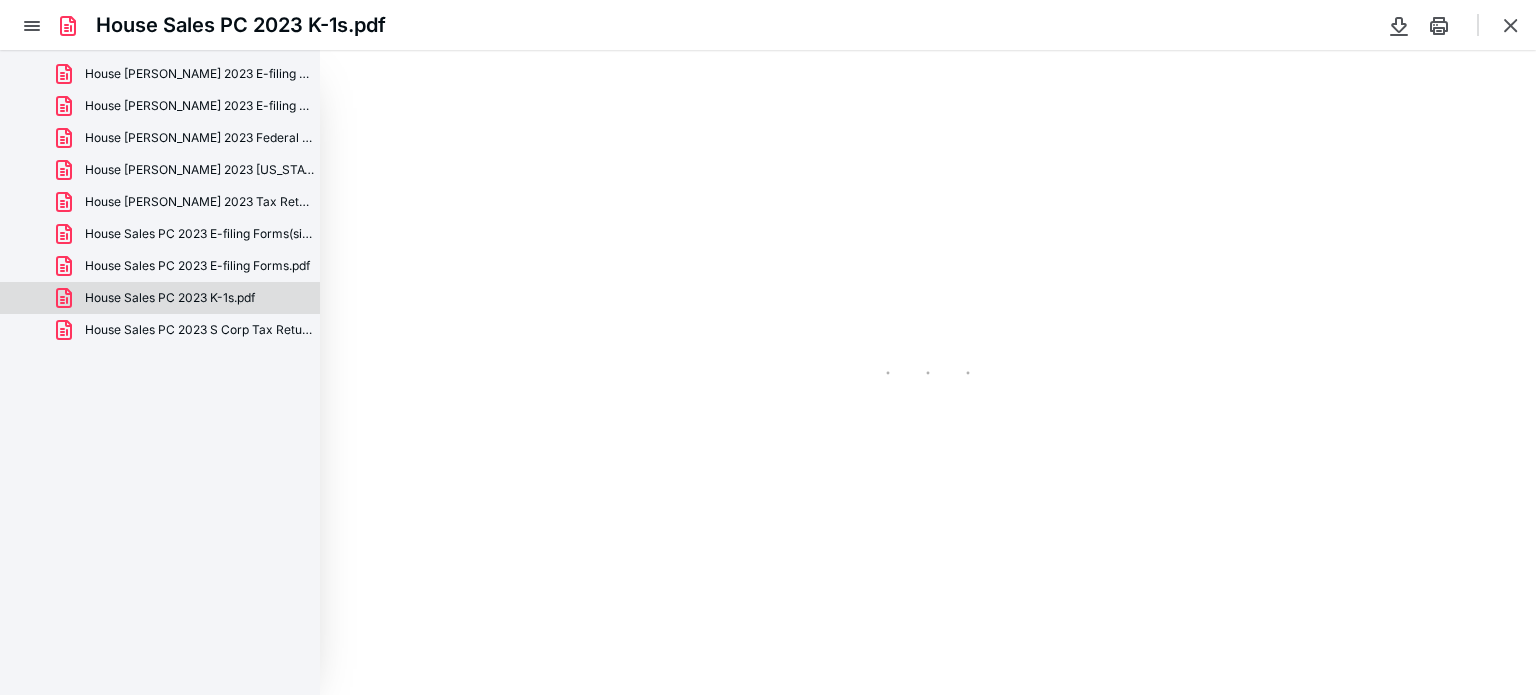 type on "76" 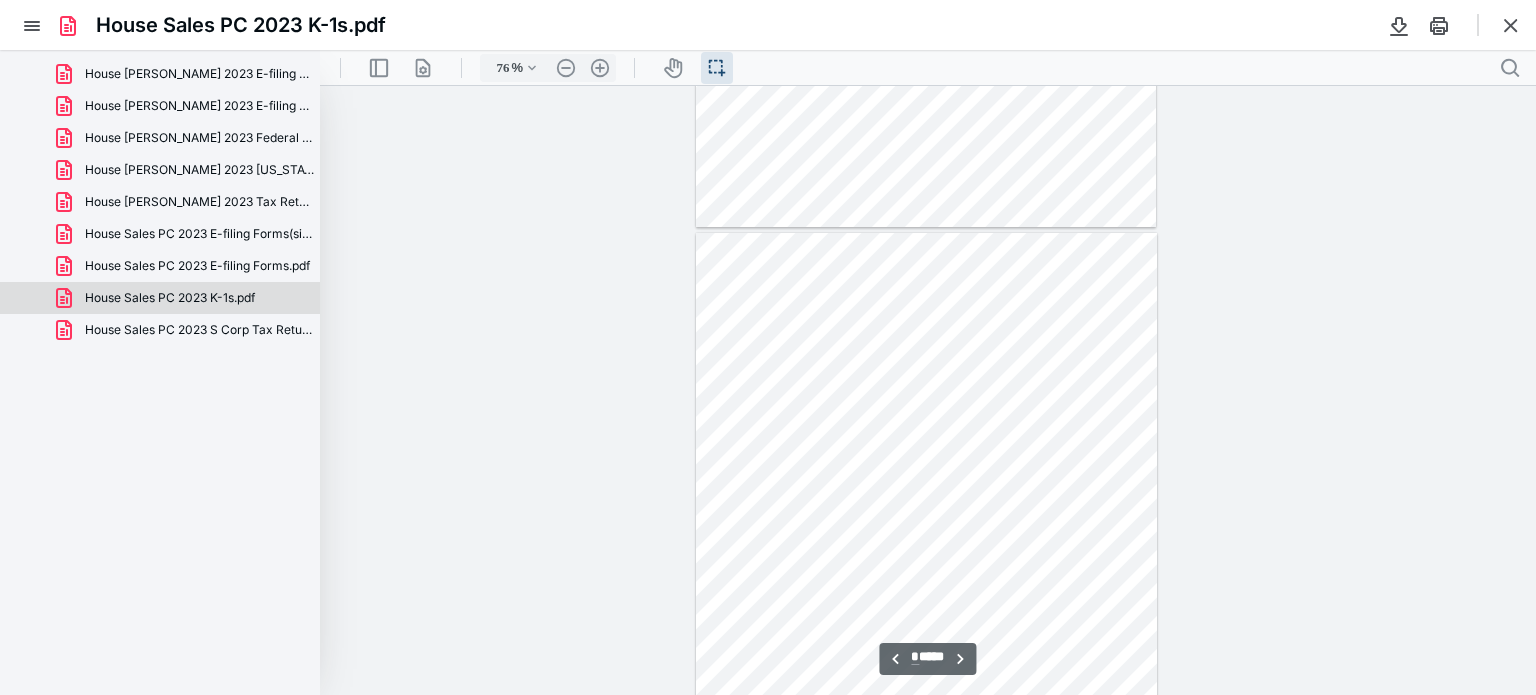 scroll, scrollTop: 1839, scrollLeft: 0, axis: vertical 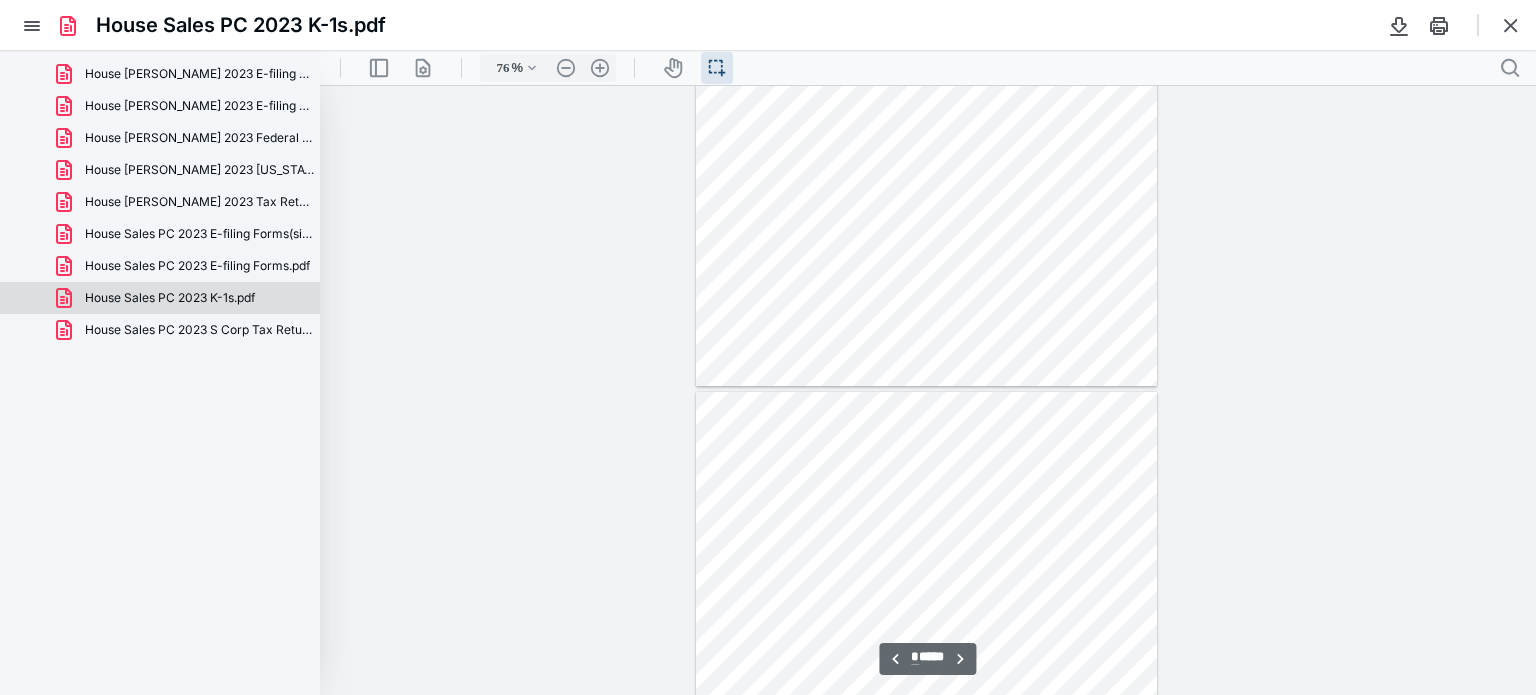 type on "*" 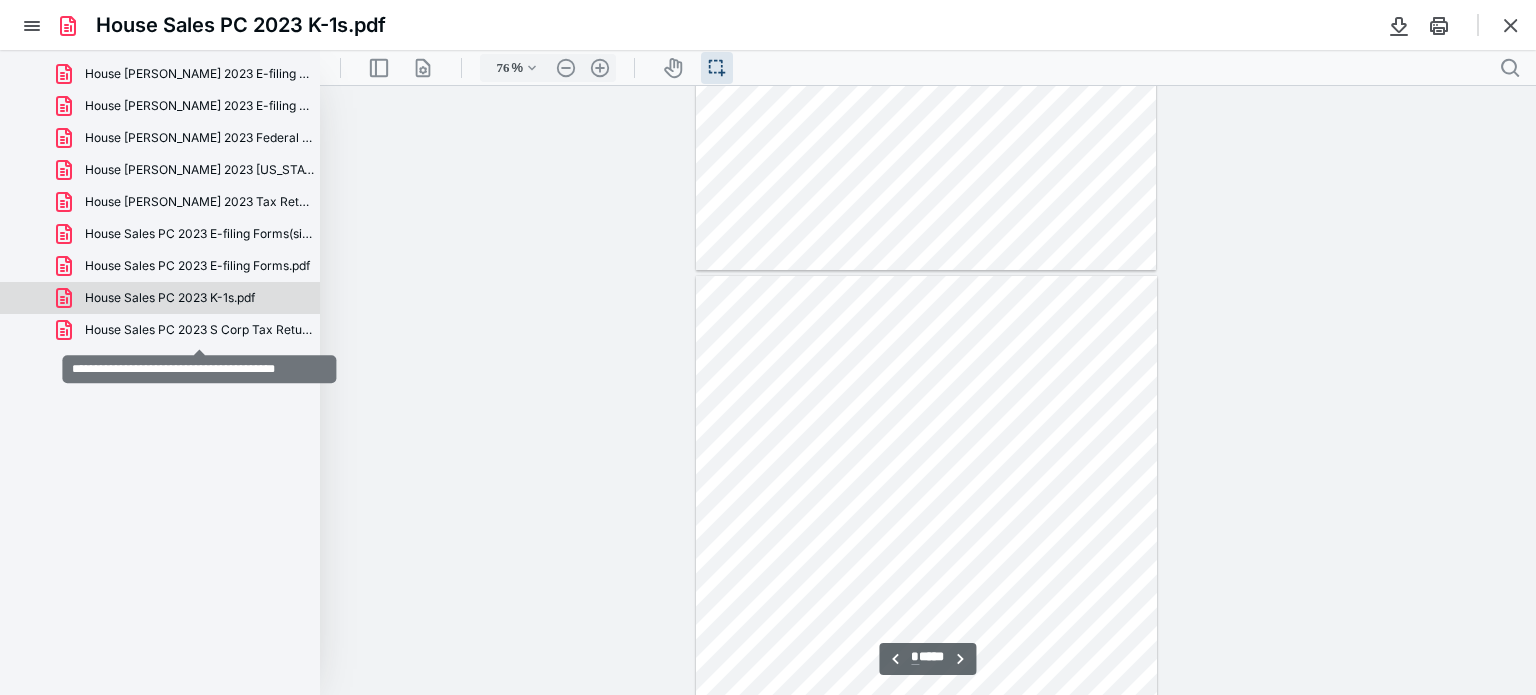 click on "House Sales PC 2023 S Corp Tax Return.pdf" at bounding box center [200, 330] 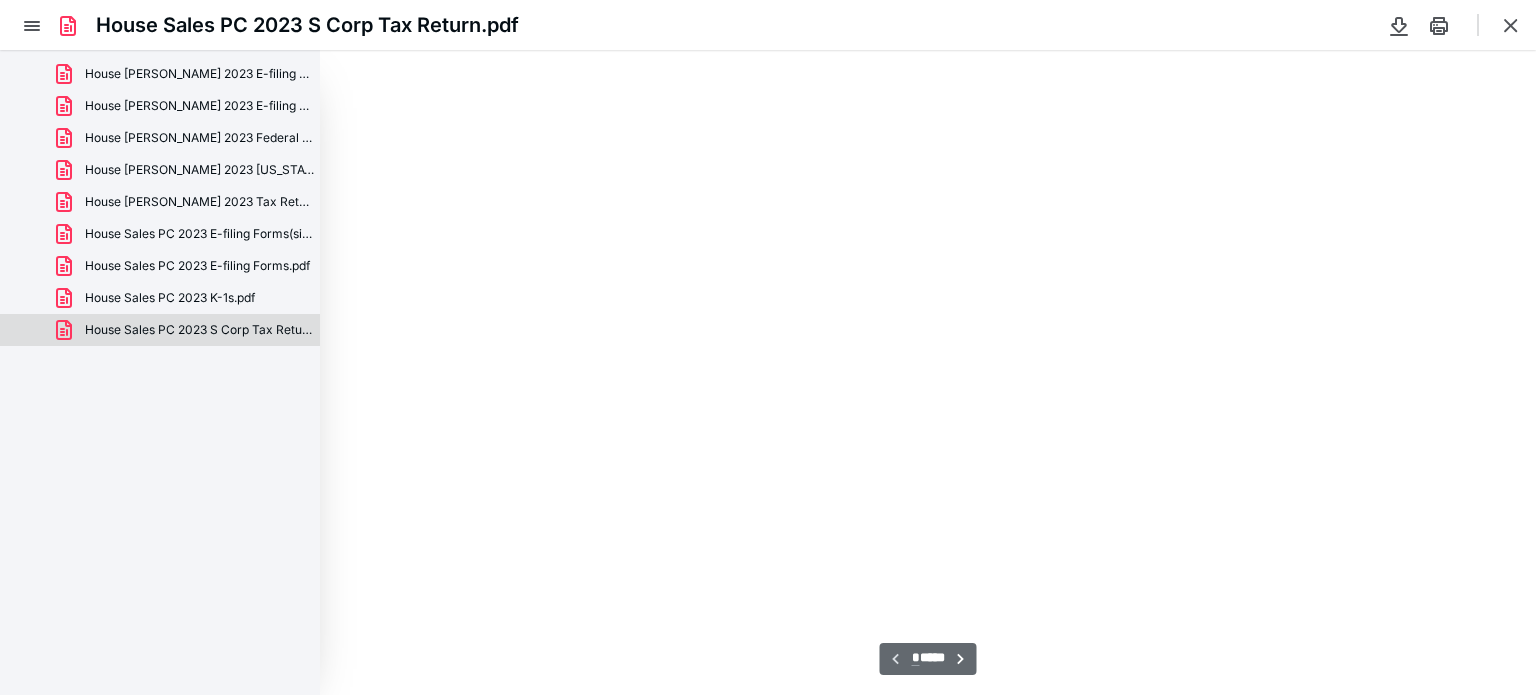 scroll, scrollTop: 39, scrollLeft: 0, axis: vertical 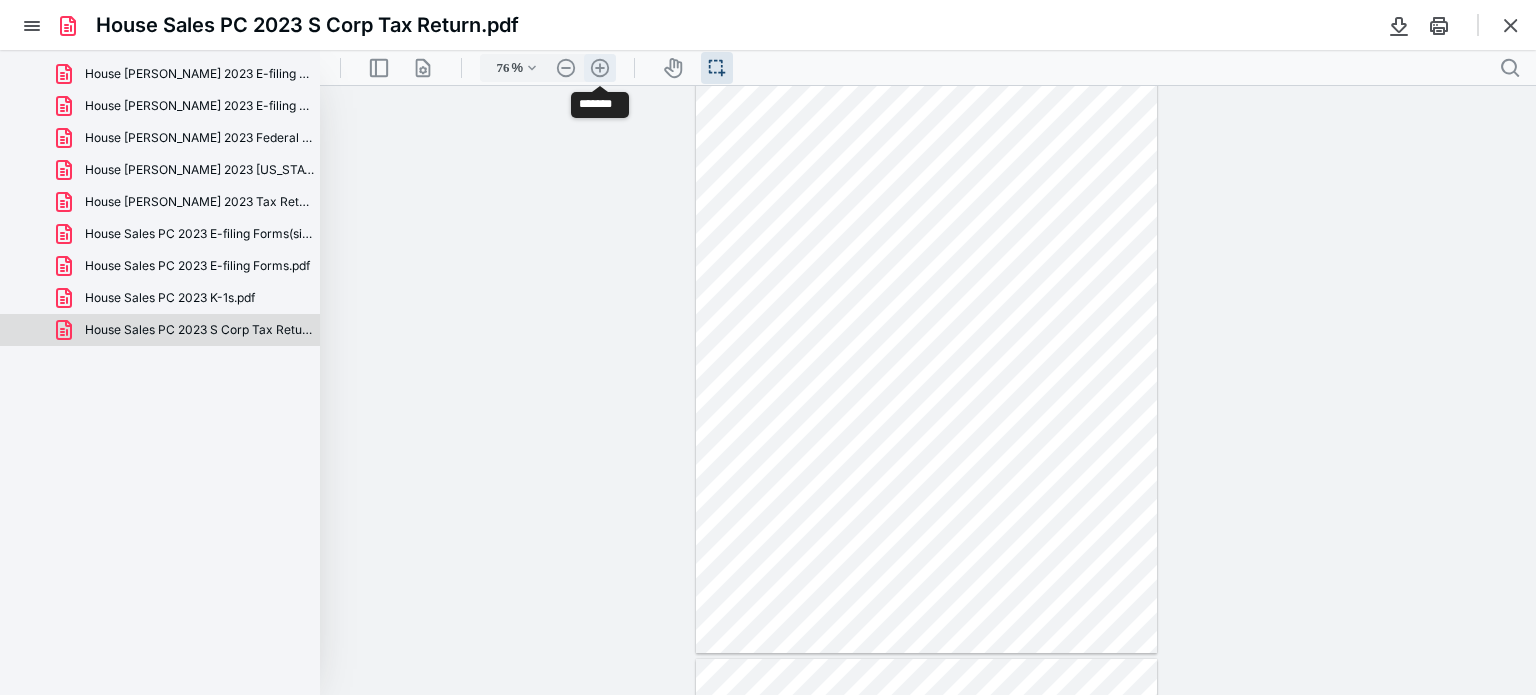 click on ".cls-1{fill:#abb0c4;} icon - header - zoom - in - line" at bounding box center (600, 68) 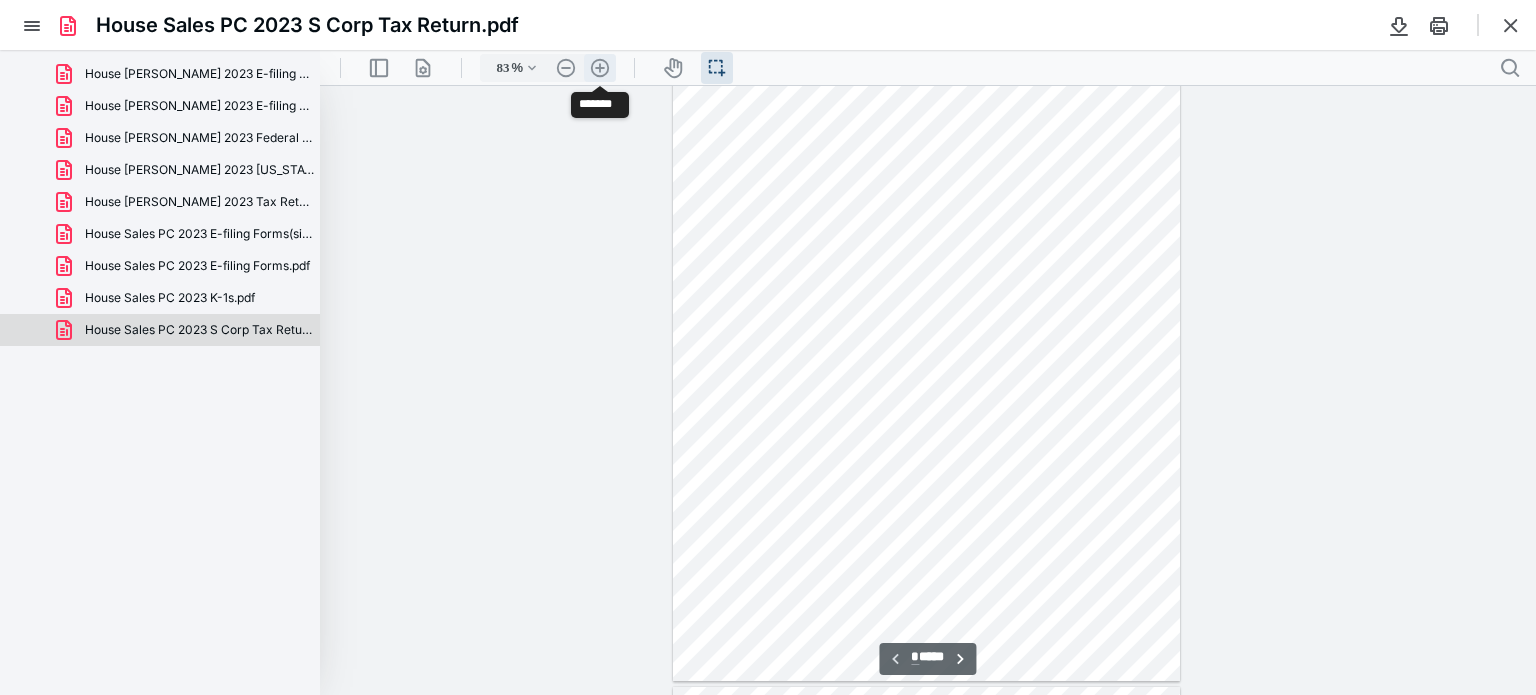 click on ".cls-1{fill:#abb0c4;} icon - header - zoom - in - line" at bounding box center [600, 68] 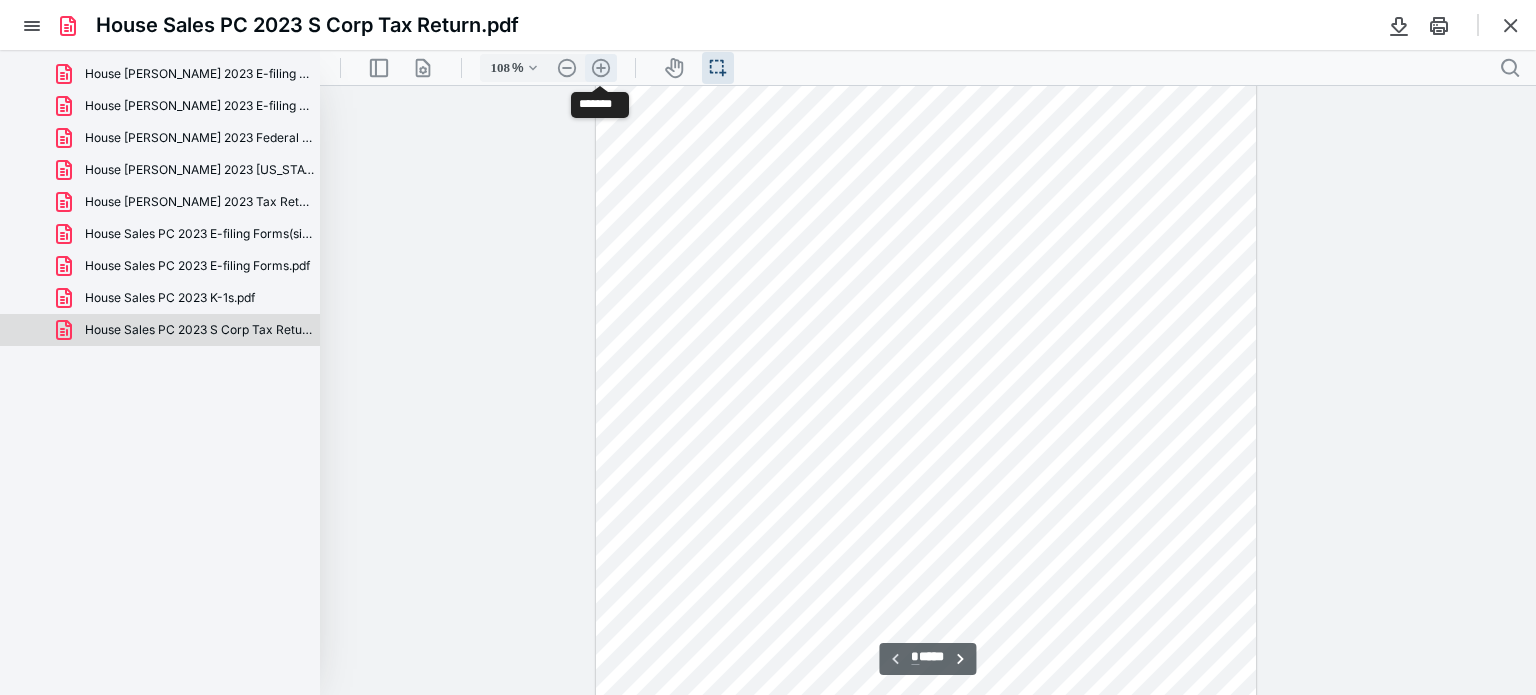 click on ".cls-1{fill:#abb0c4;} icon - header - zoom - in - line" at bounding box center [601, 68] 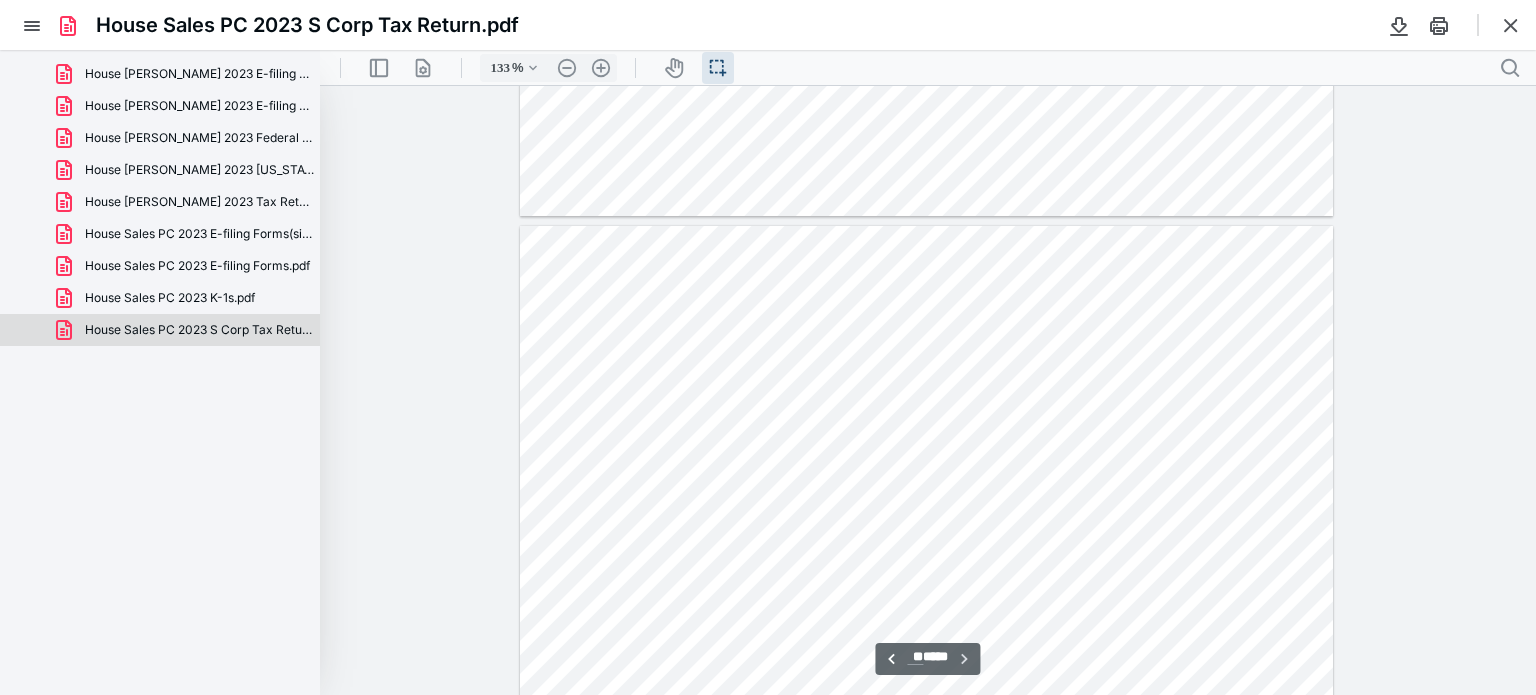 scroll, scrollTop: 25610, scrollLeft: 0, axis: vertical 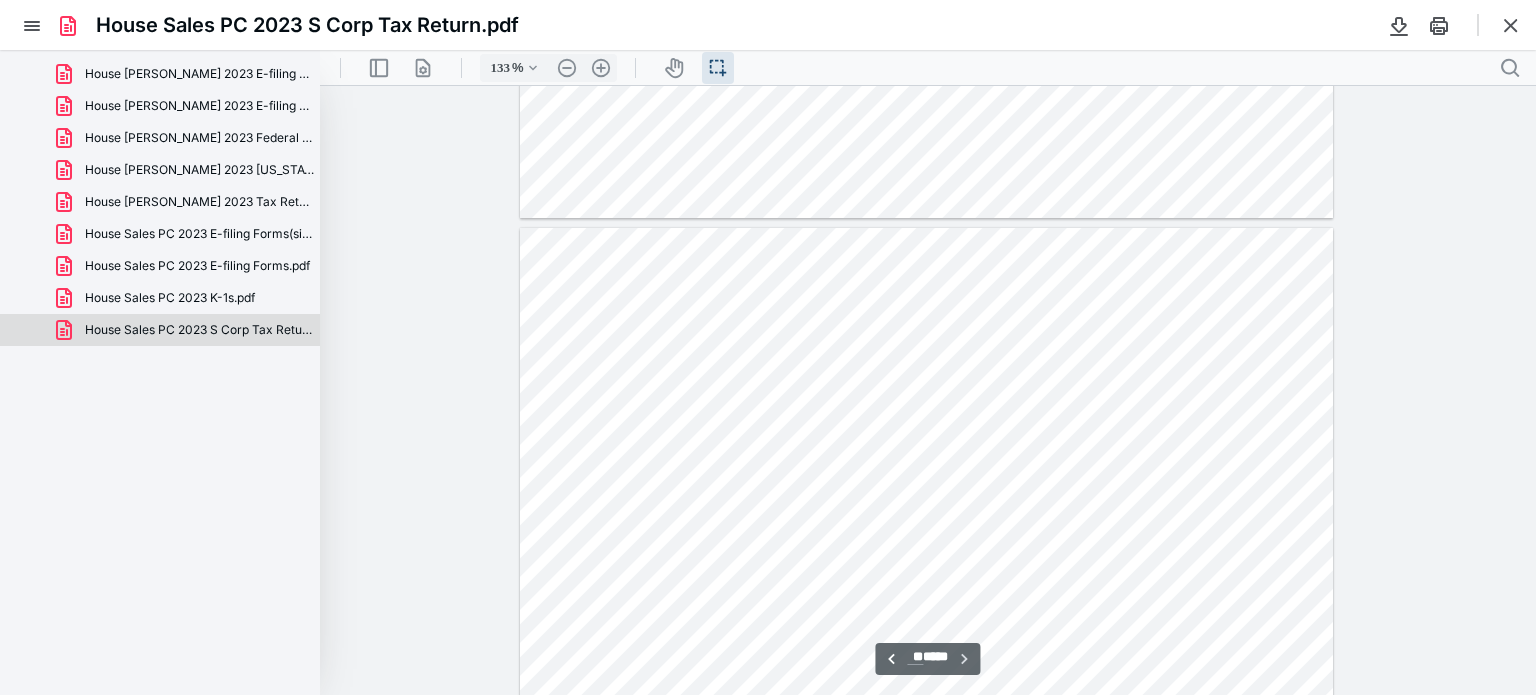 type on "**" 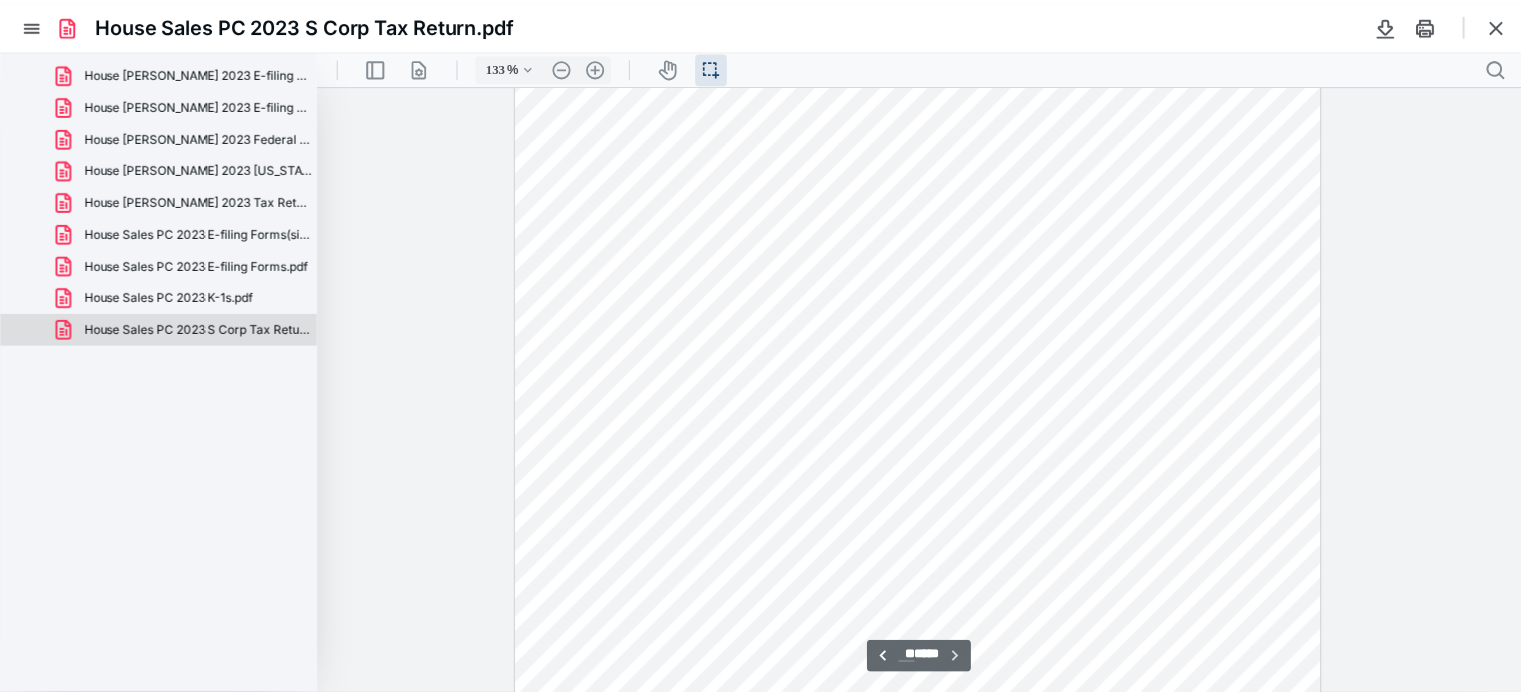 scroll, scrollTop: 24910, scrollLeft: 0, axis: vertical 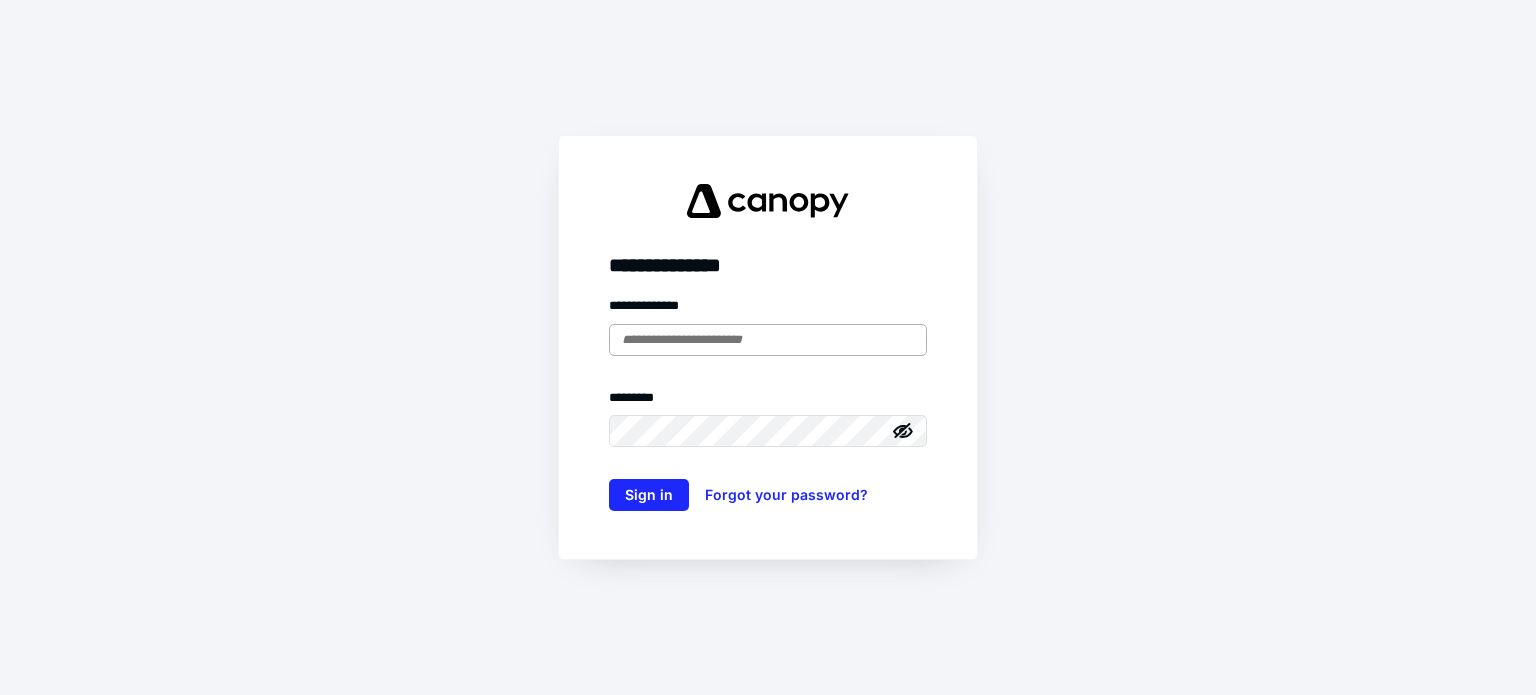click at bounding box center [768, 340] 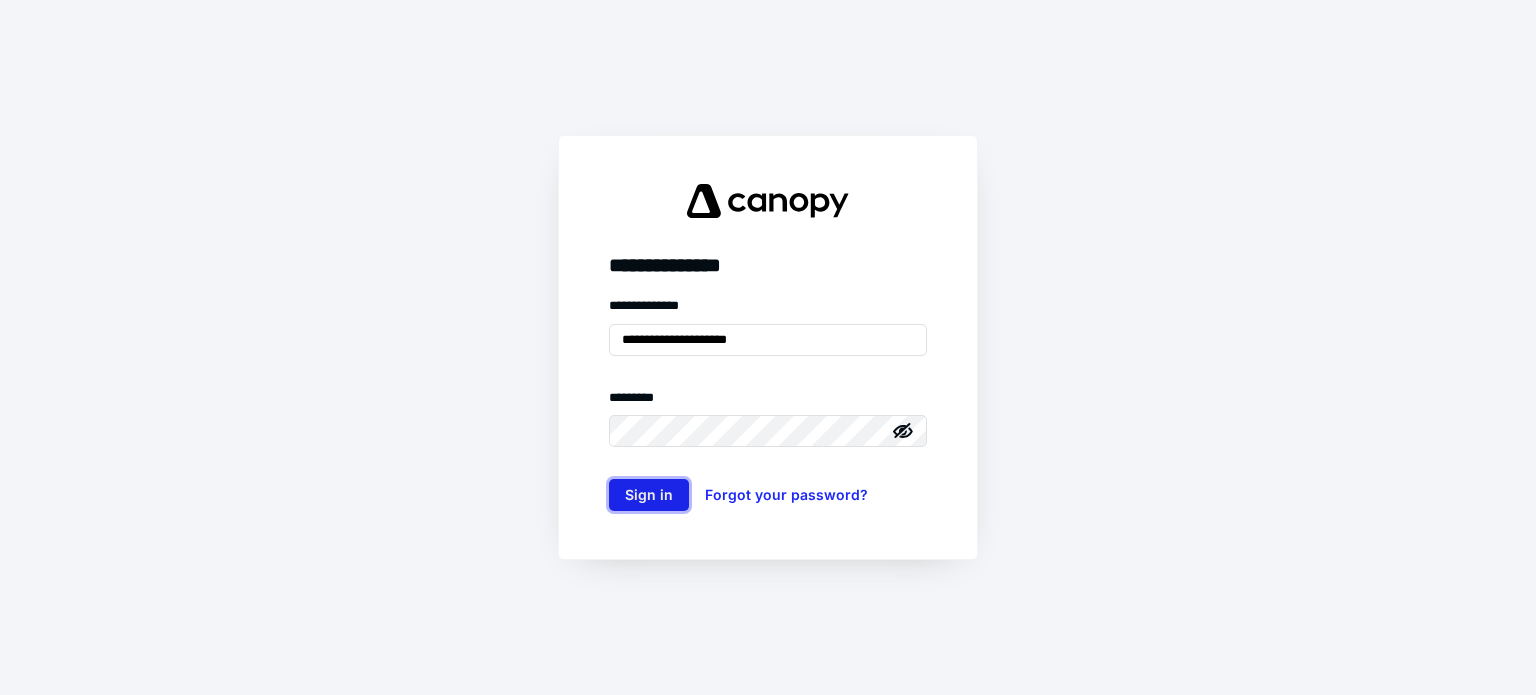 click on "Sign in" at bounding box center [649, 495] 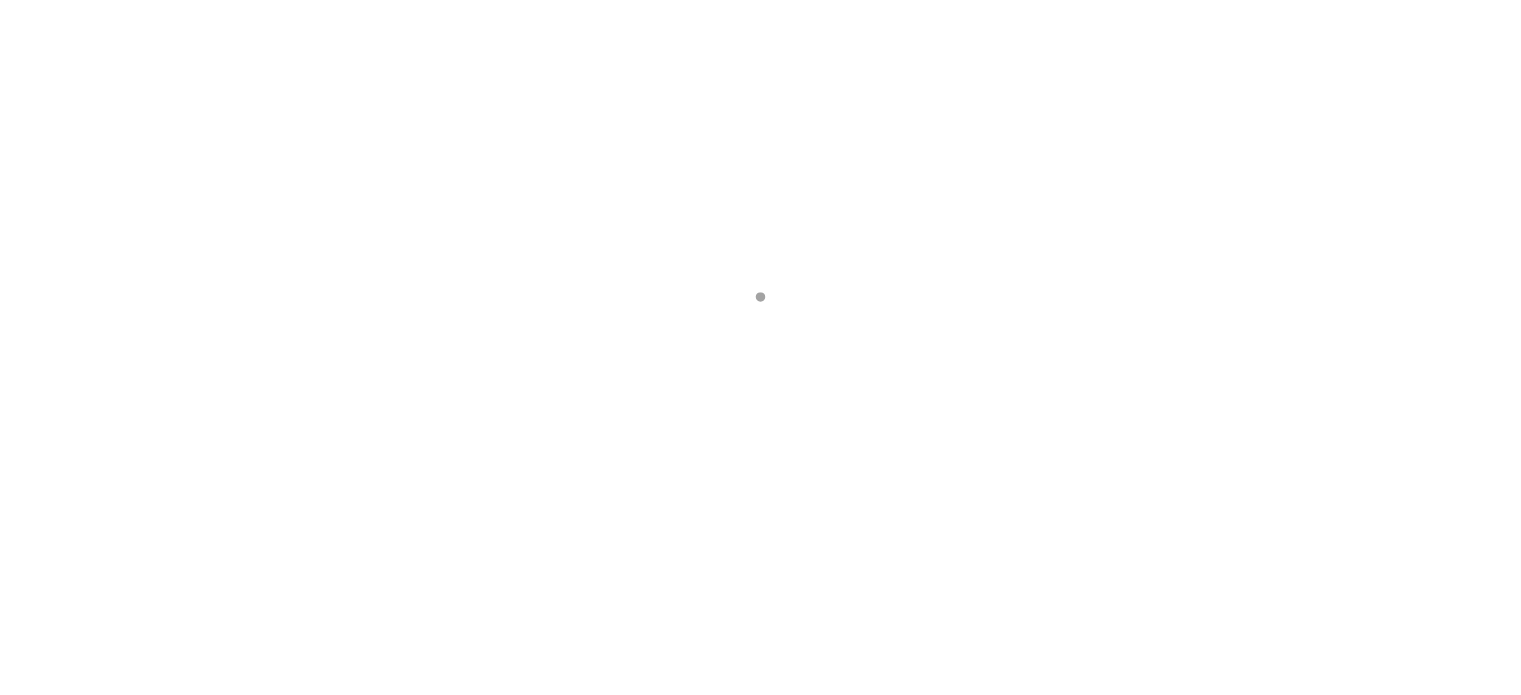 scroll, scrollTop: 0, scrollLeft: 0, axis: both 